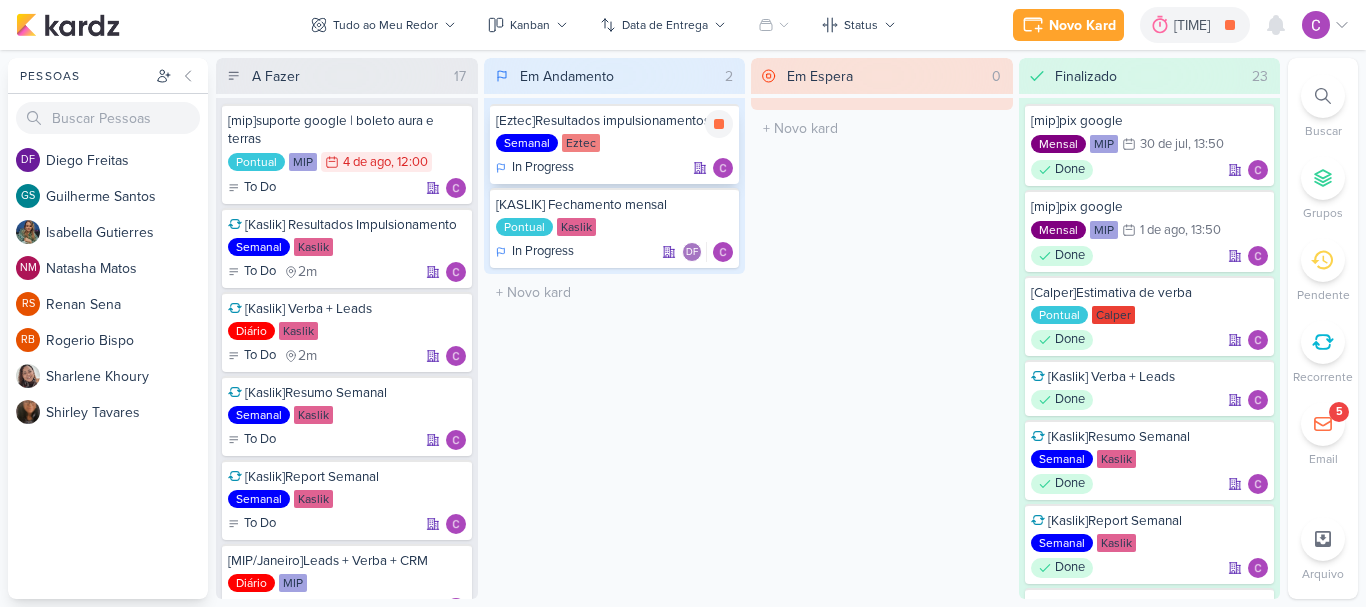 scroll, scrollTop: 0, scrollLeft: 0, axis: both 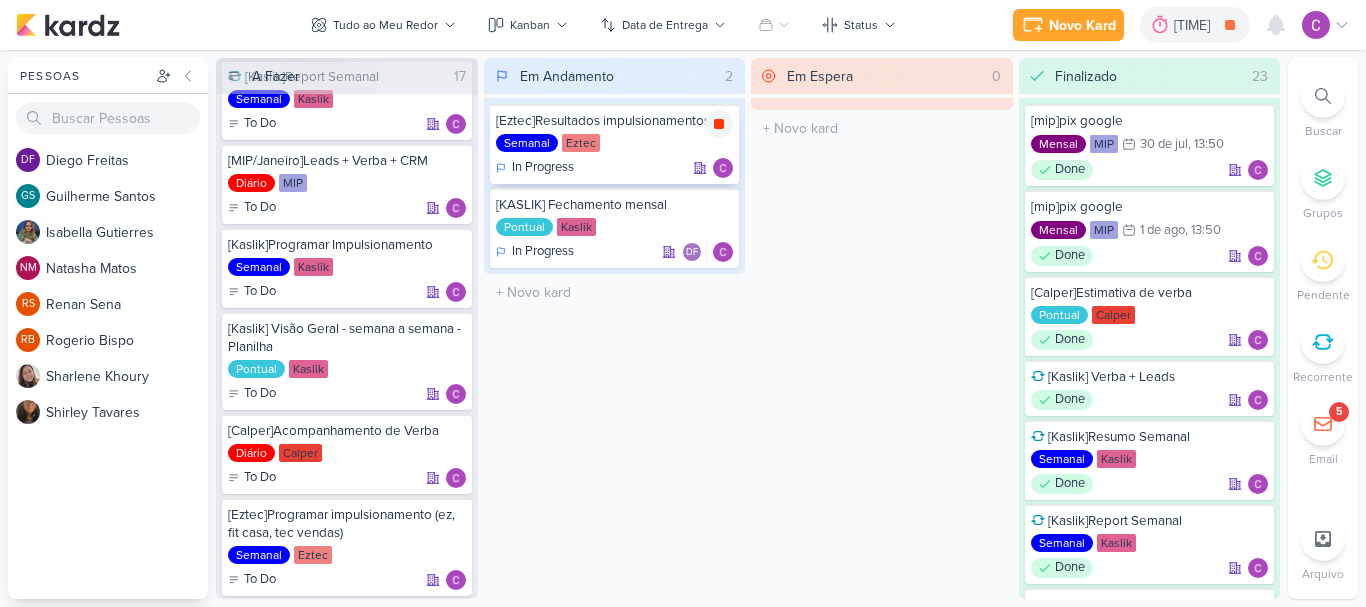 click at bounding box center (719, 124) 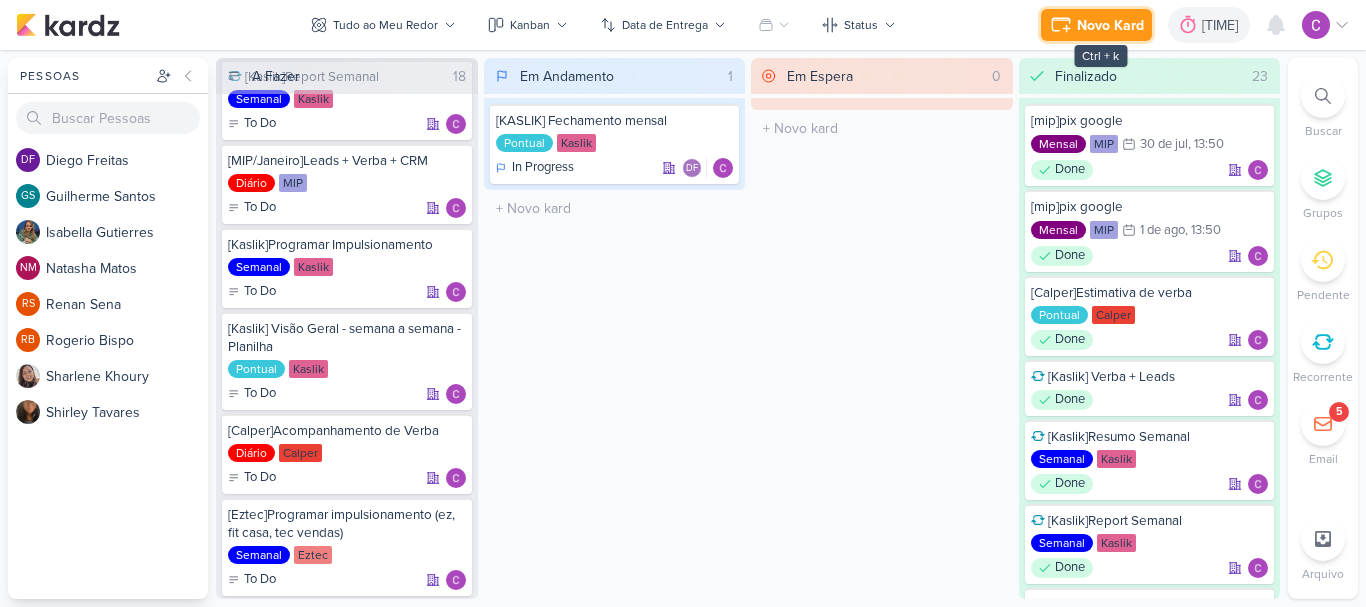 click on "Novo Kard" at bounding box center (1110, 25) 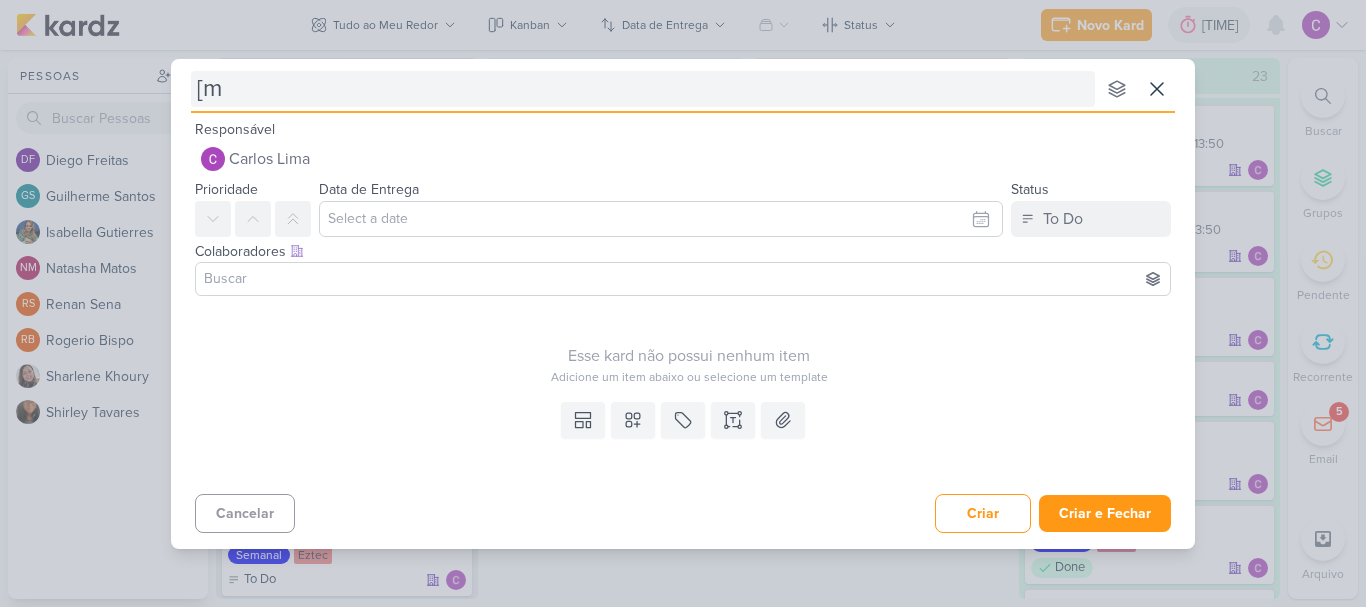 type on "[mi" 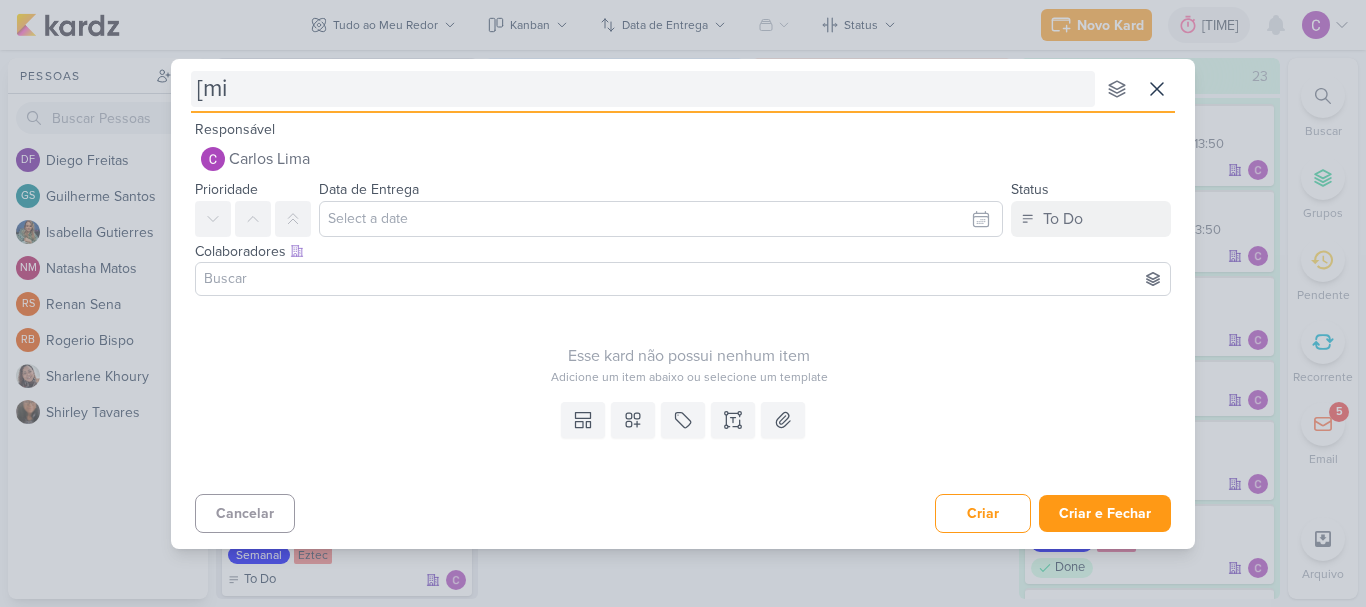 type 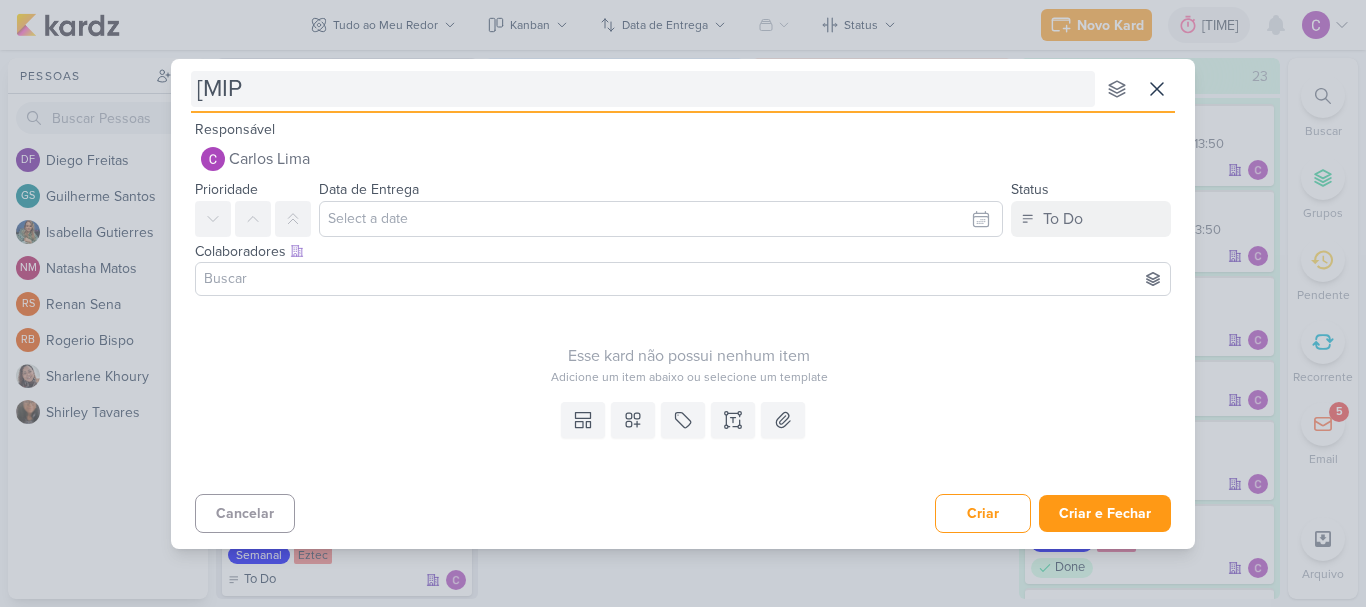 type 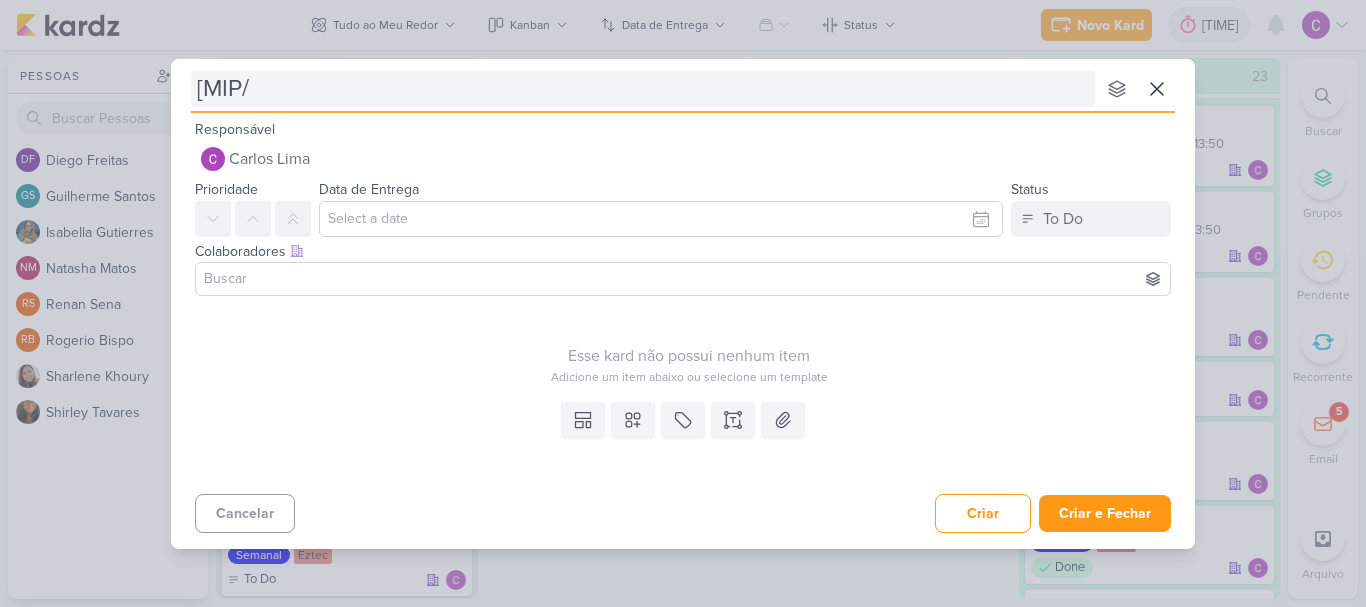 type on "[MIP [MONTH]" 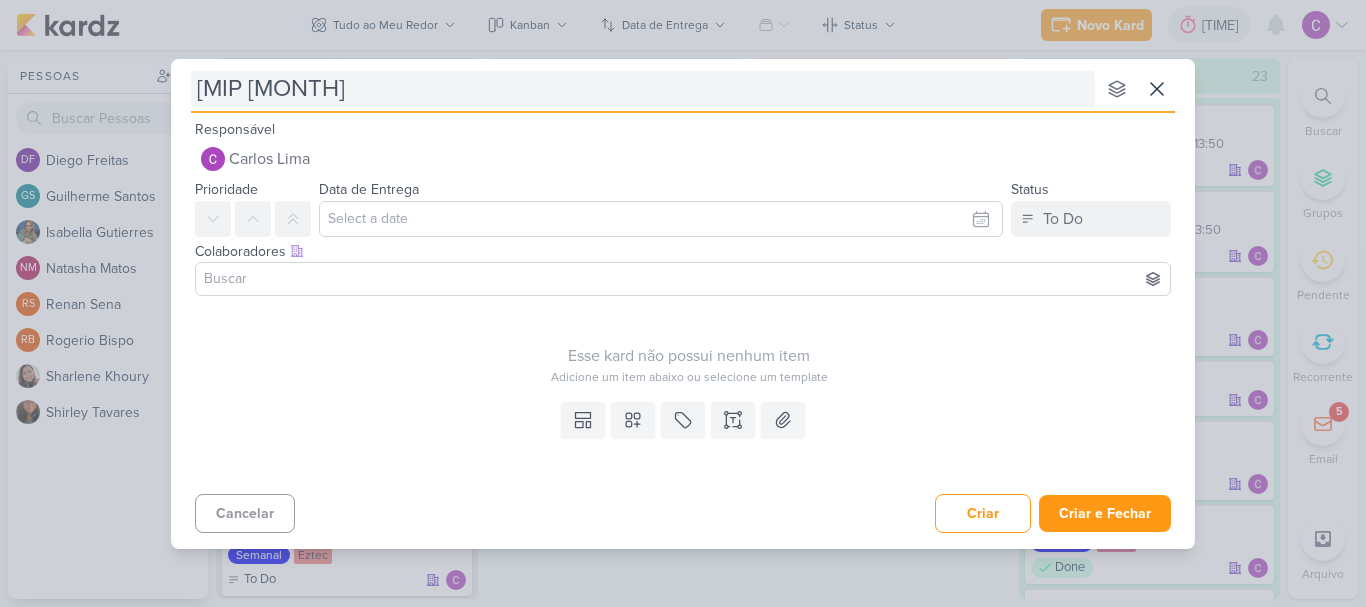 type 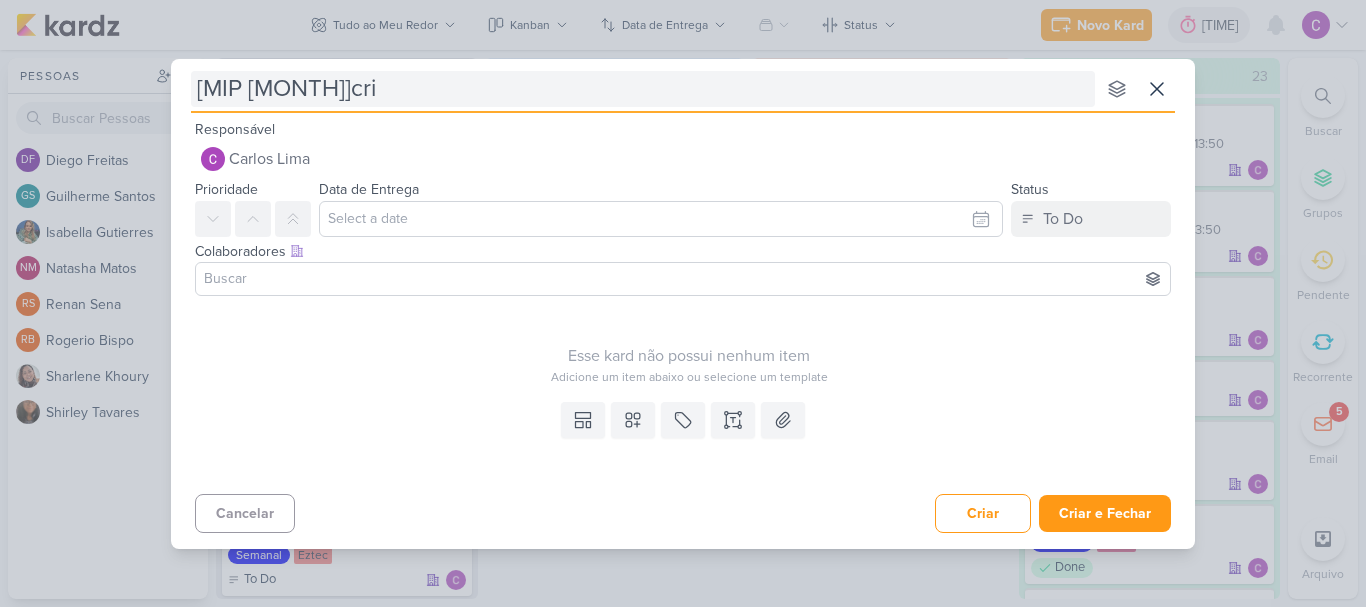 type on "[MIP [MONTH]]cria" 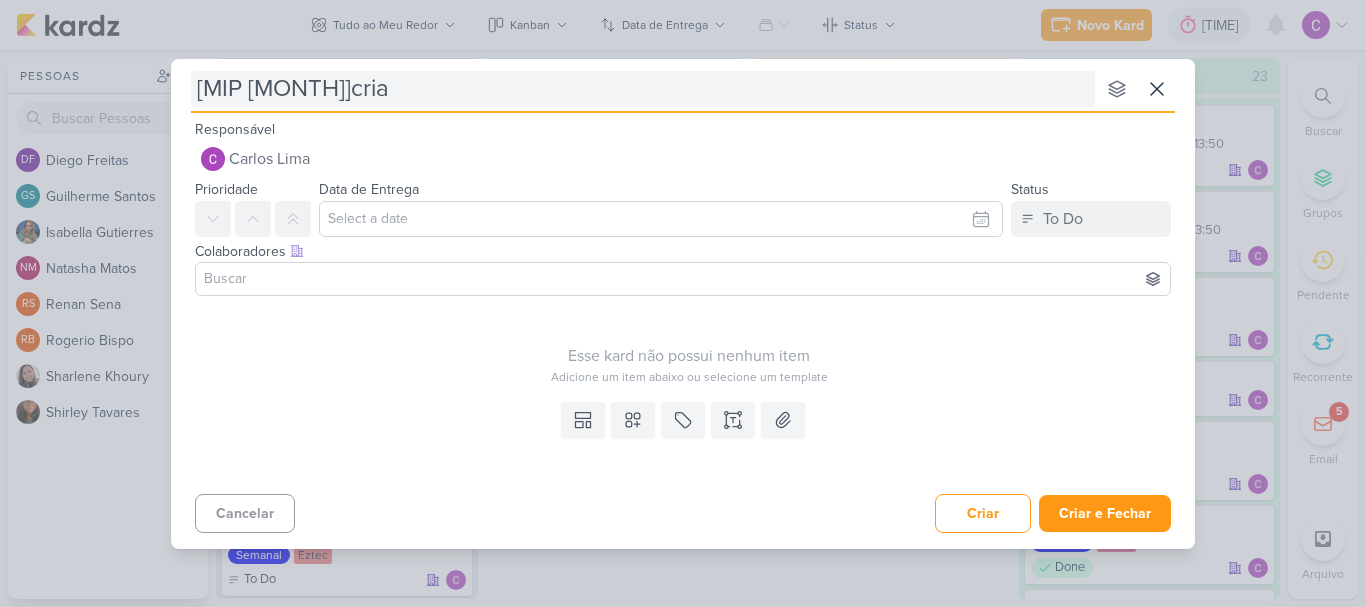 type 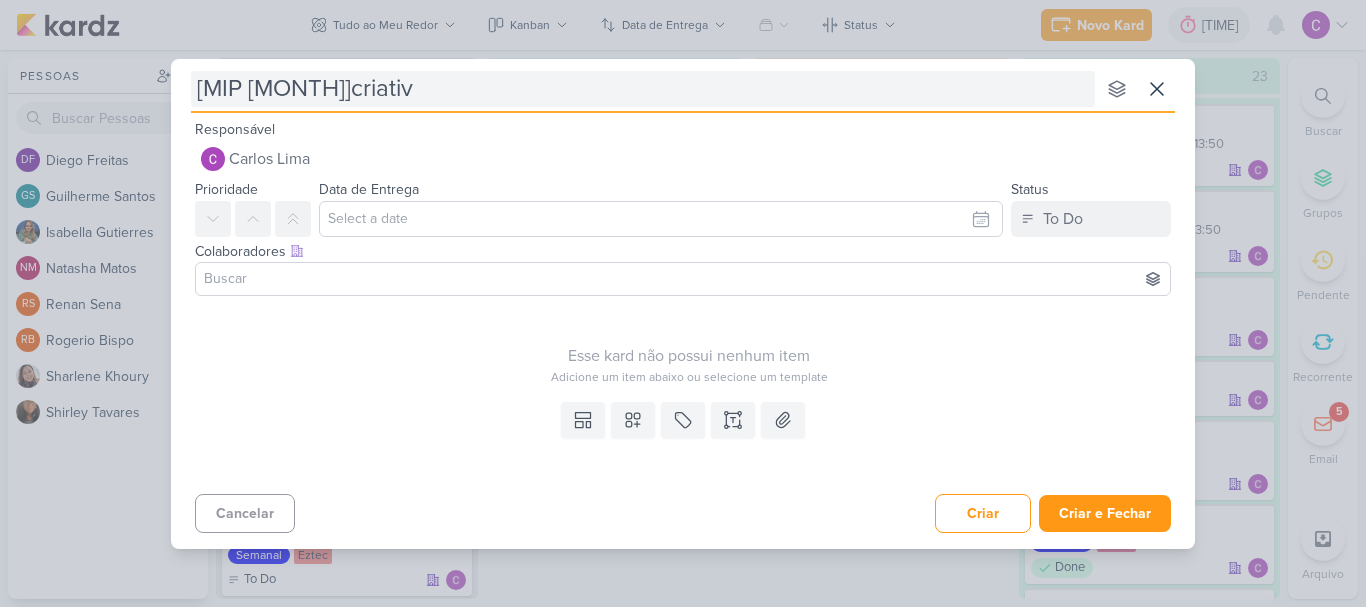type on "[MIP [MONTH]]criativs" 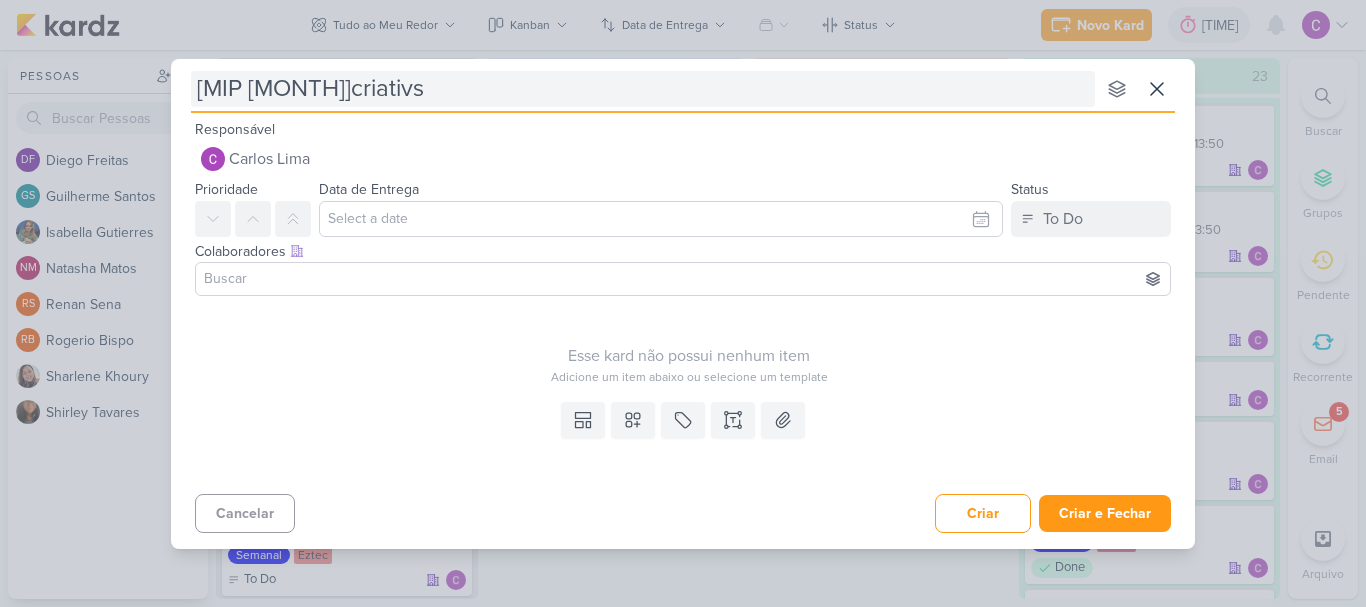 type 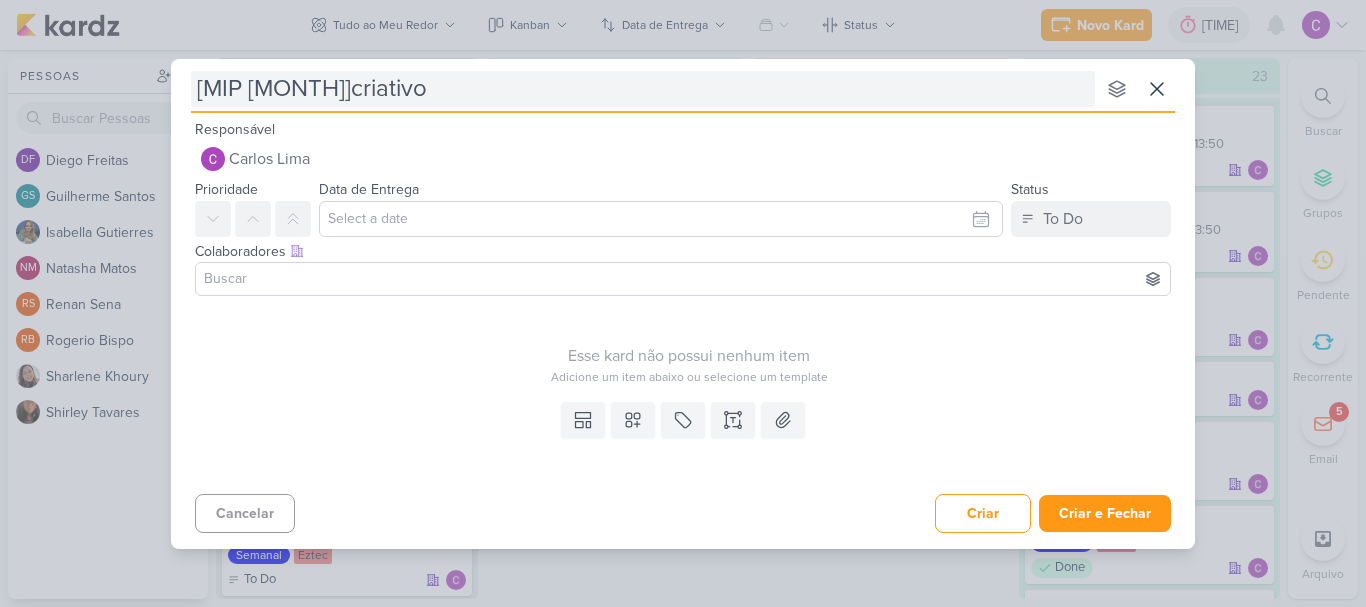 type on "[MIP [MONTH]]criativos" 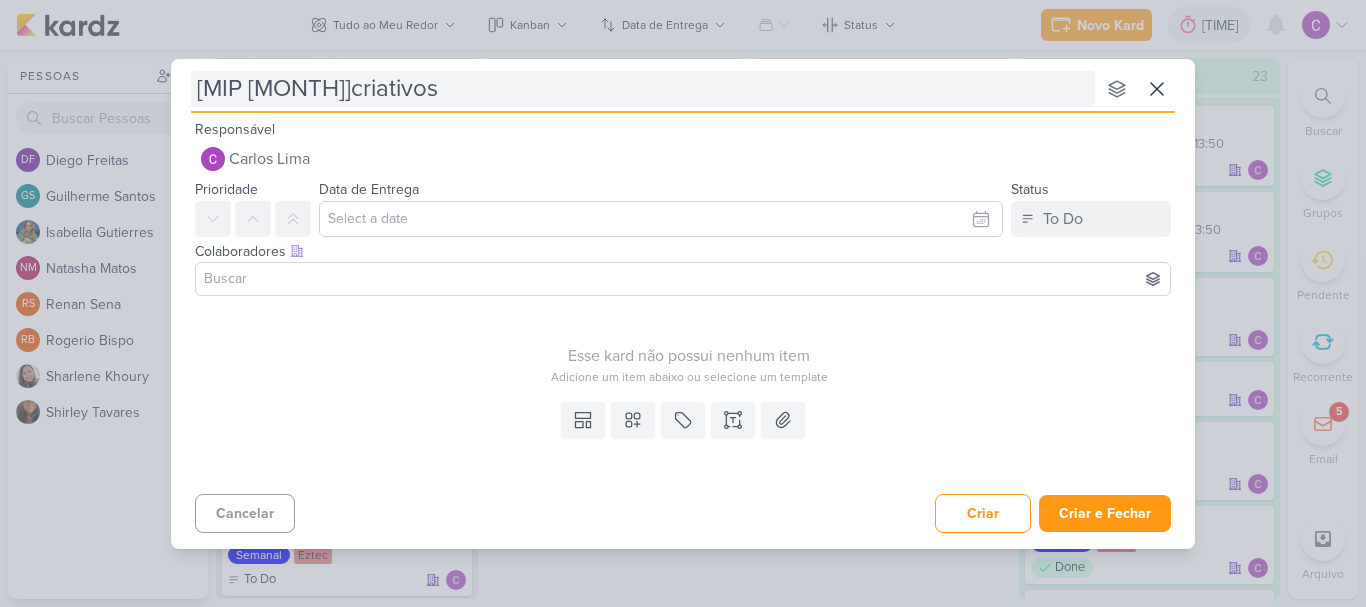 type 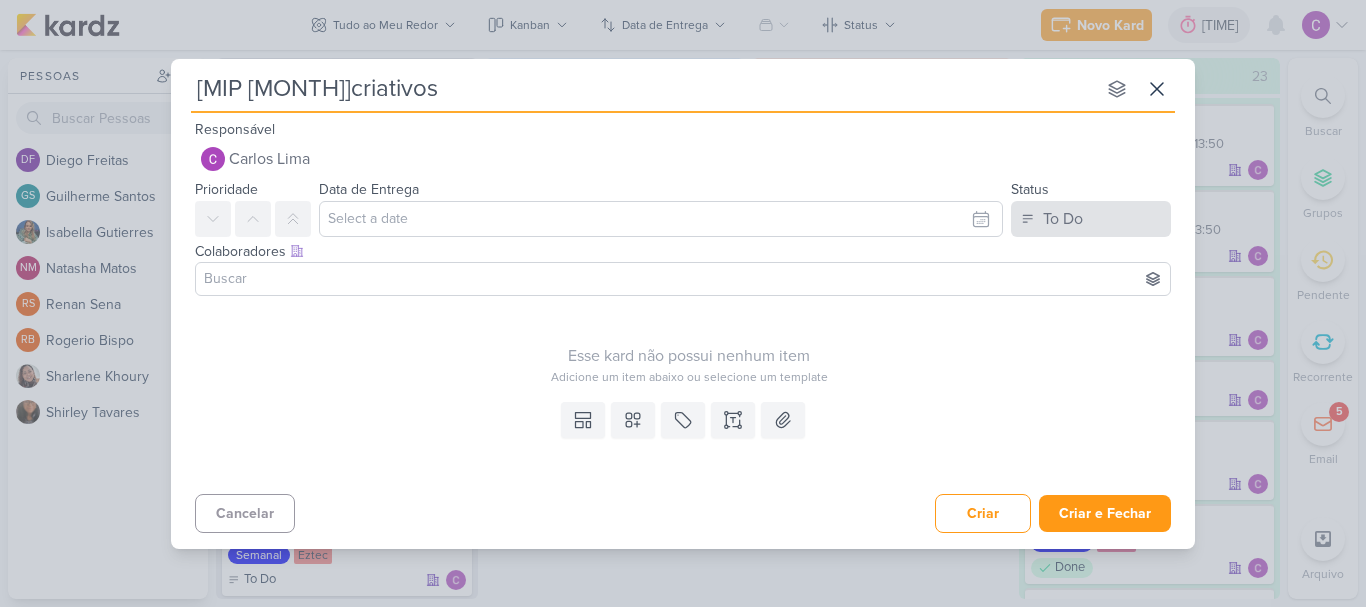 type on "[MIP [MONTH]]criativos" 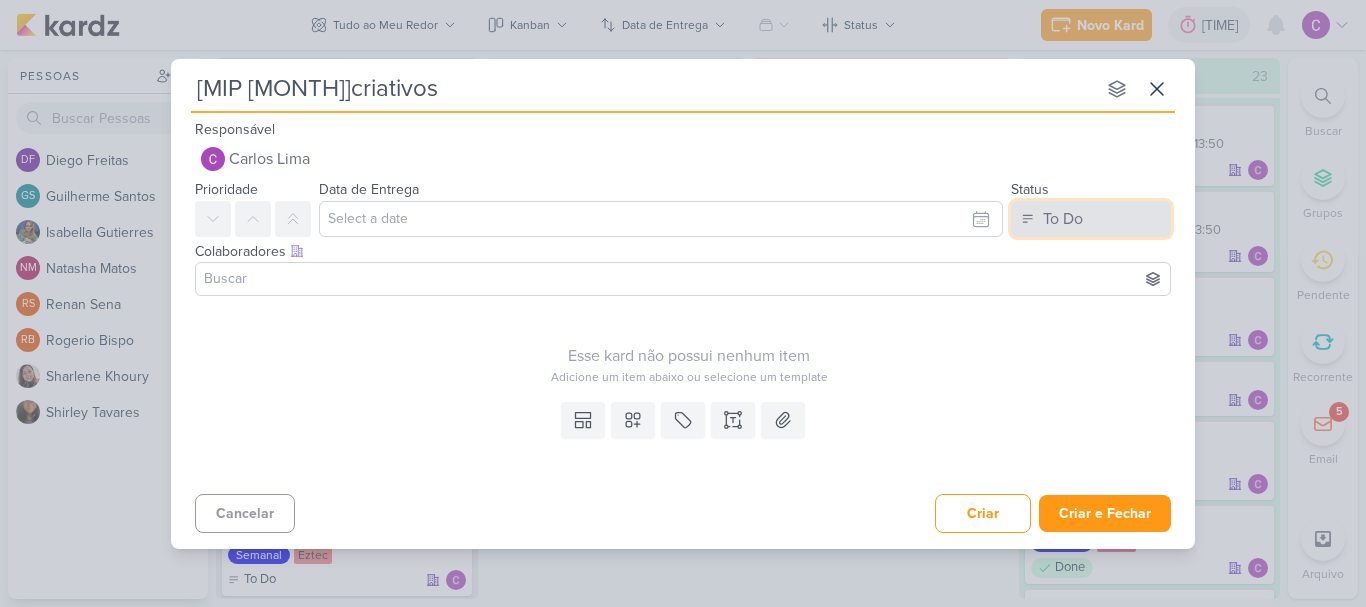 click on "To Do" at bounding box center [1063, 219] 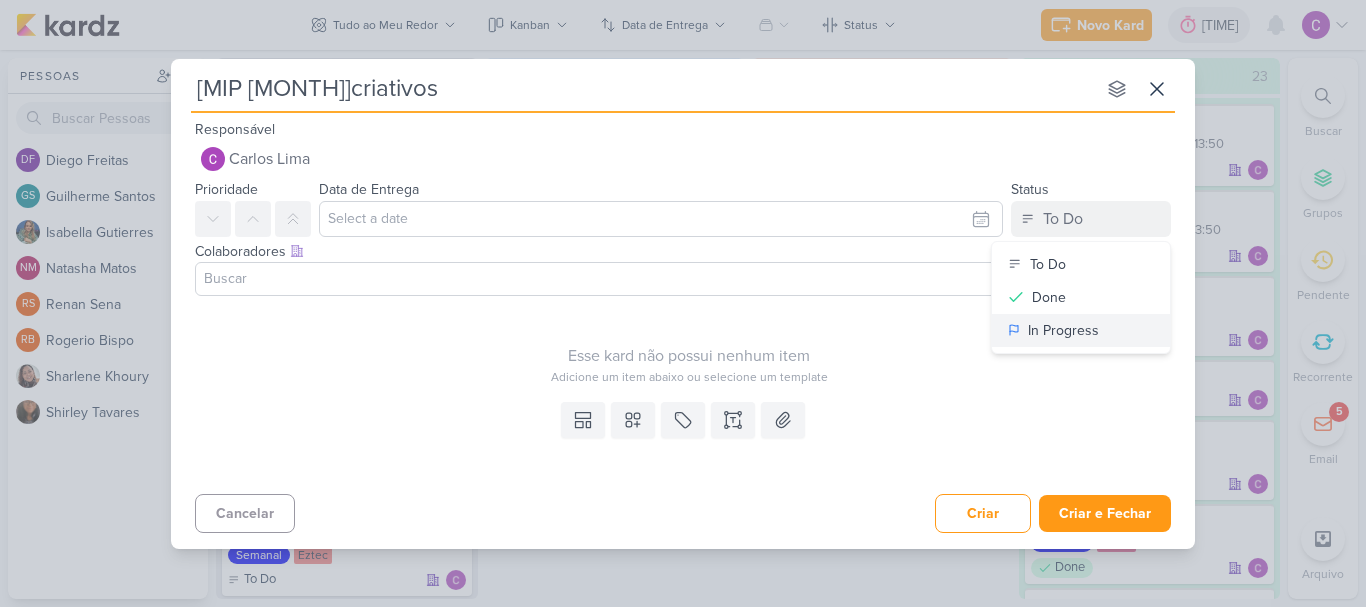 drag, startPoint x: 1064, startPoint y: 333, endPoint x: 1037, endPoint y: 346, distance: 29.966648 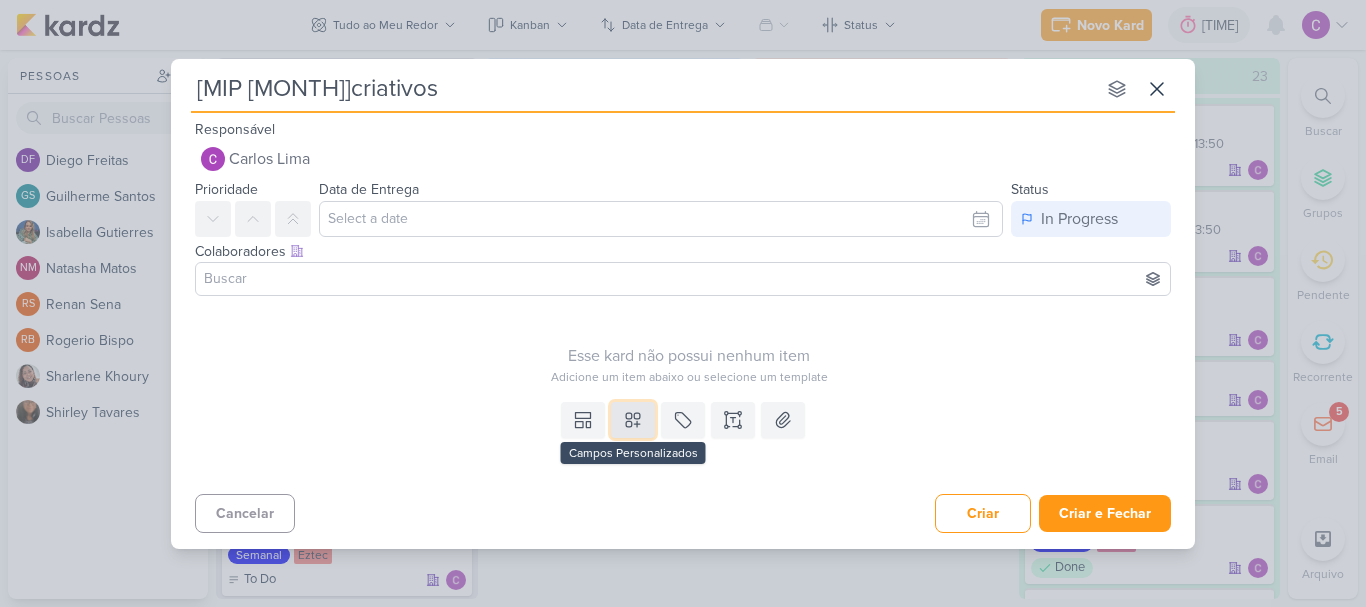 click 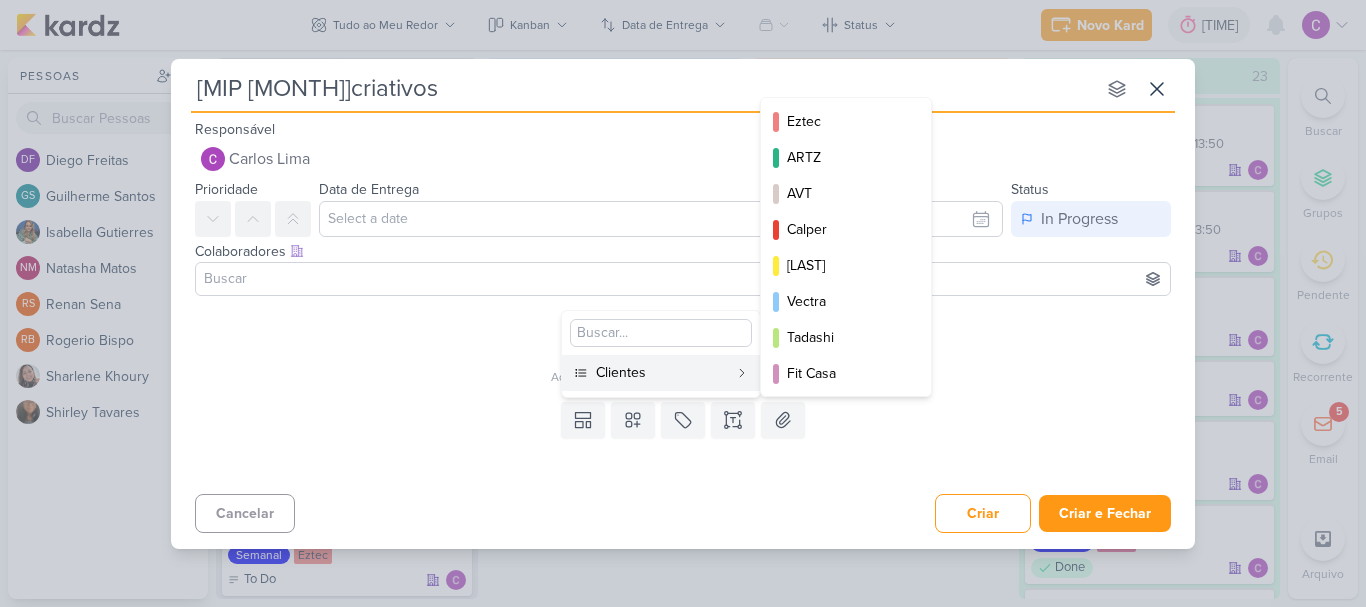 scroll, scrollTop: 290, scrollLeft: 0, axis: vertical 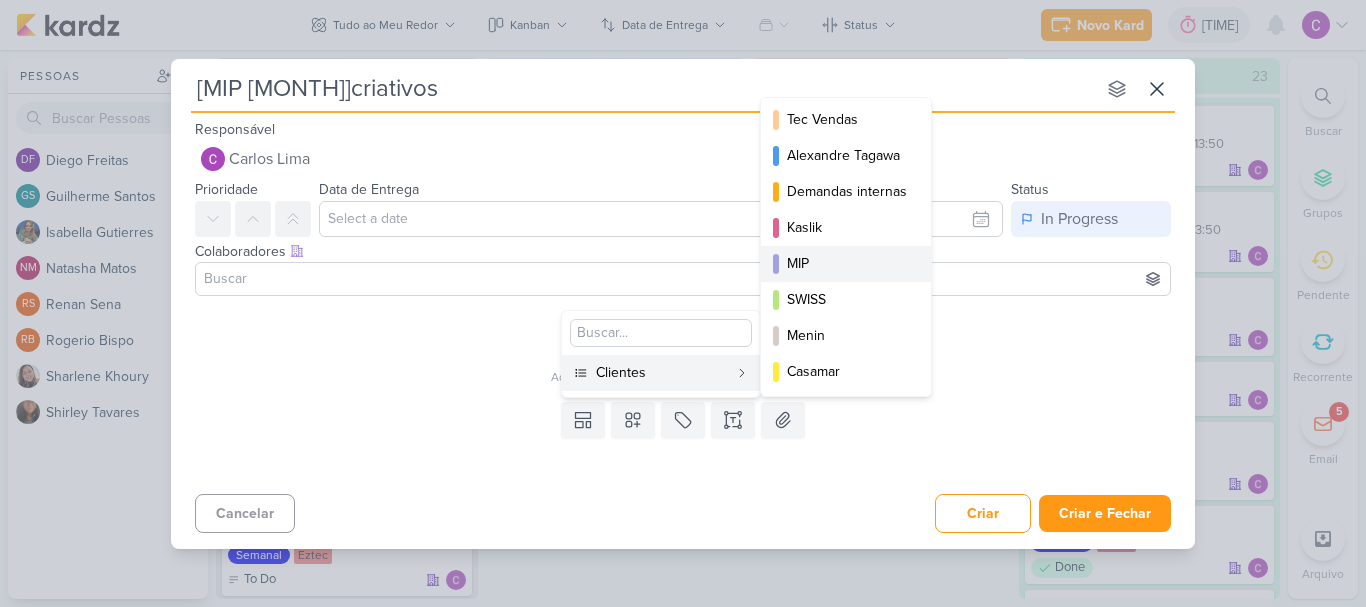click on "MIP" at bounding box center [847, 263] 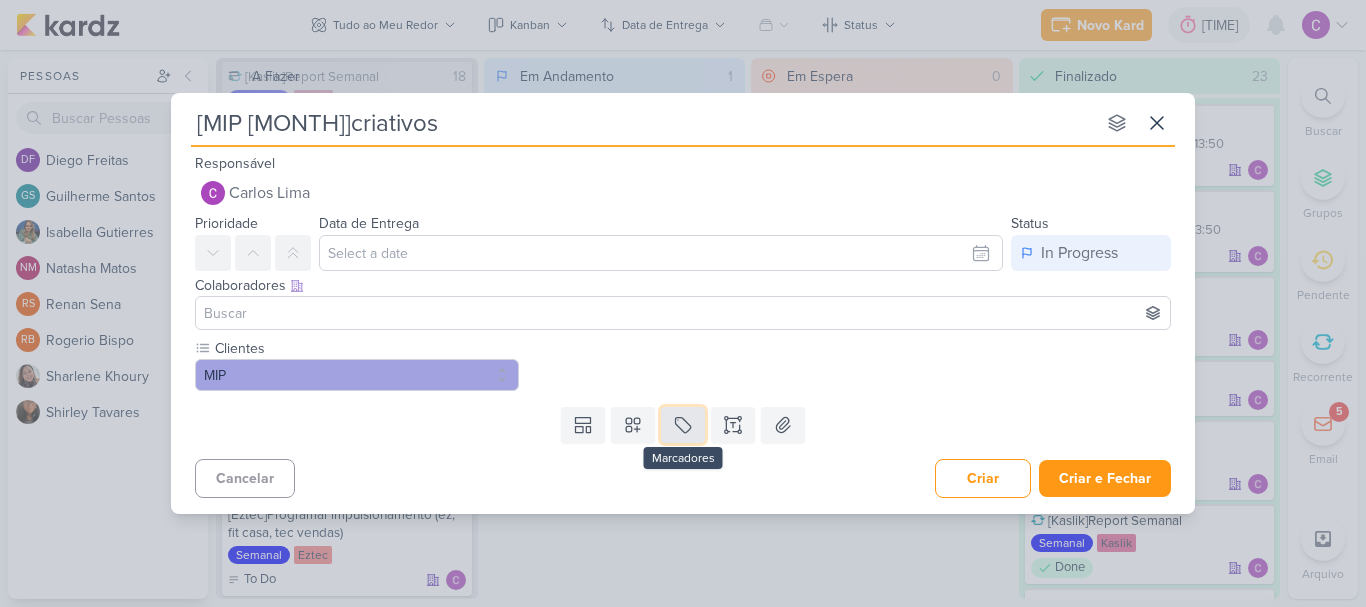 click at bounding box center (683, 425) 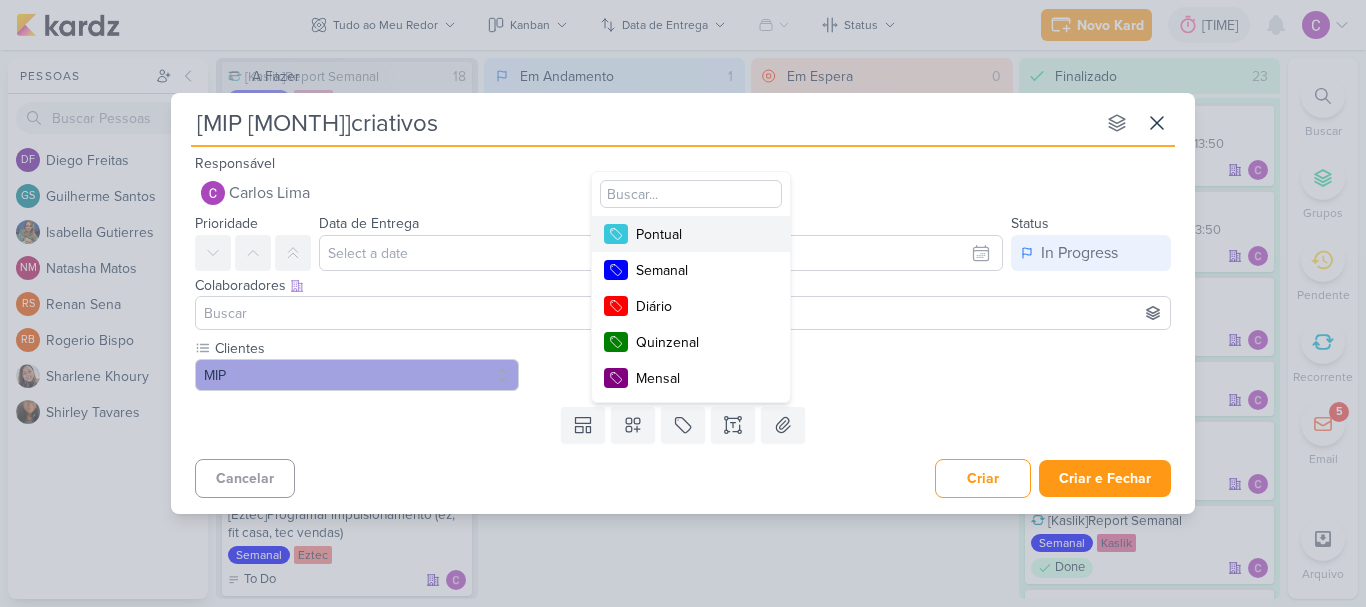 click on "Pontual" at bounding box center [701, 234] 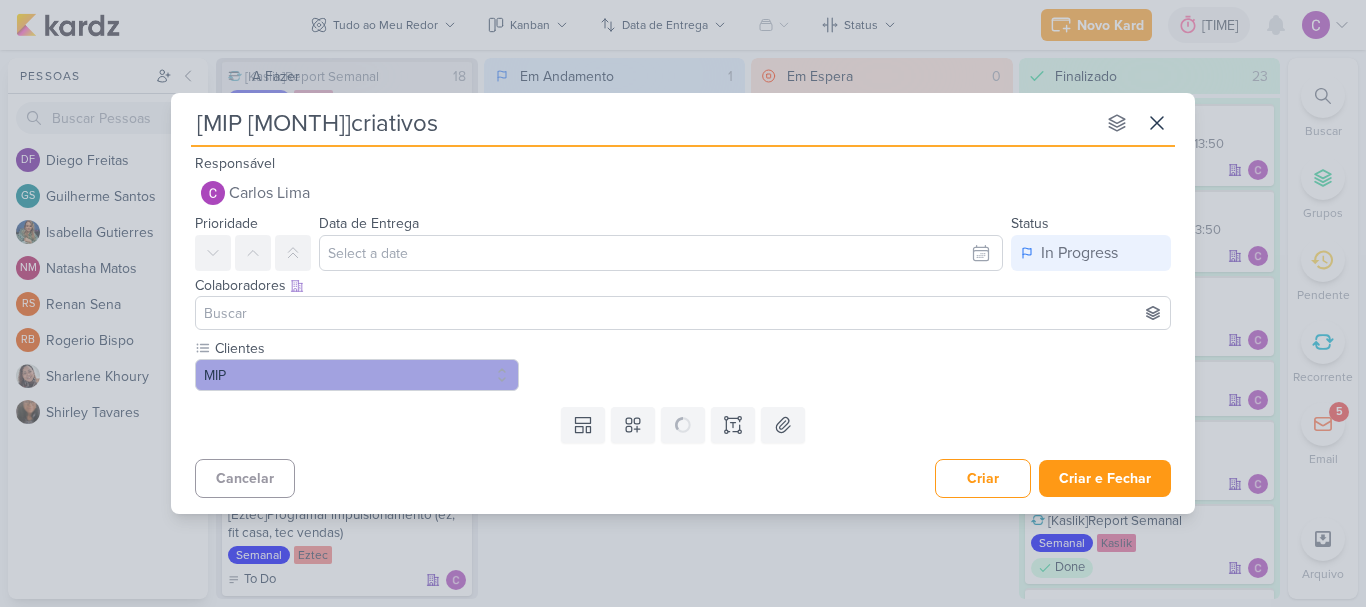type 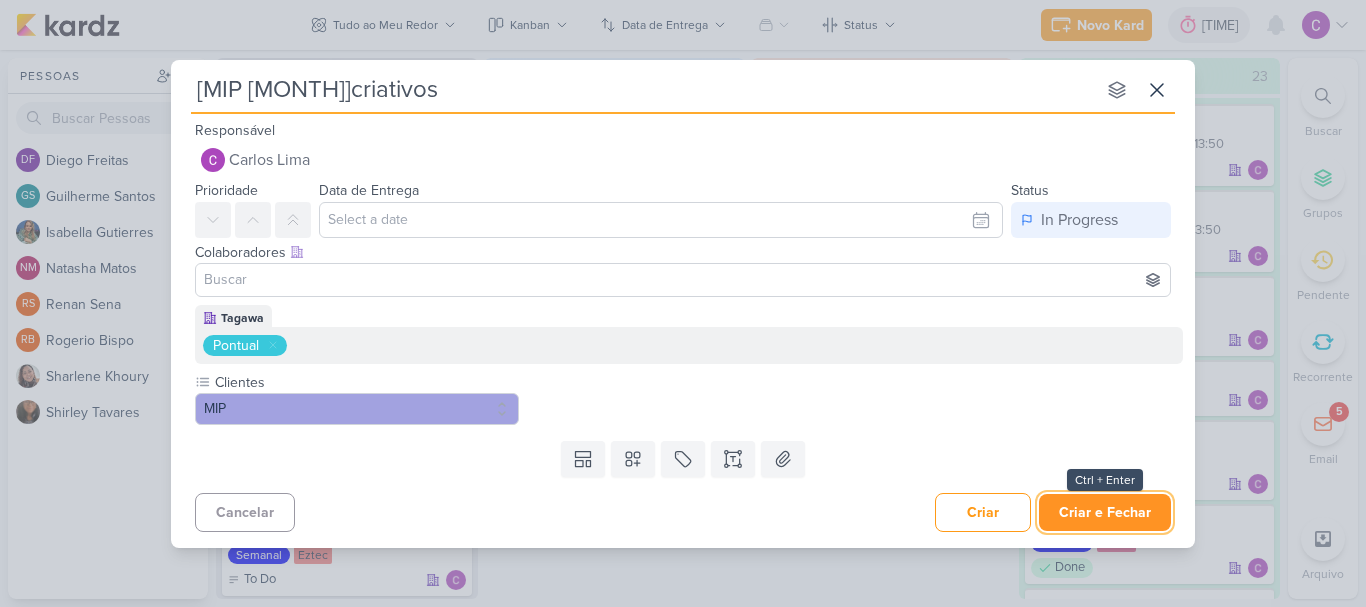 click on "Criar e Fechar" at bounding box center (1105, 512) 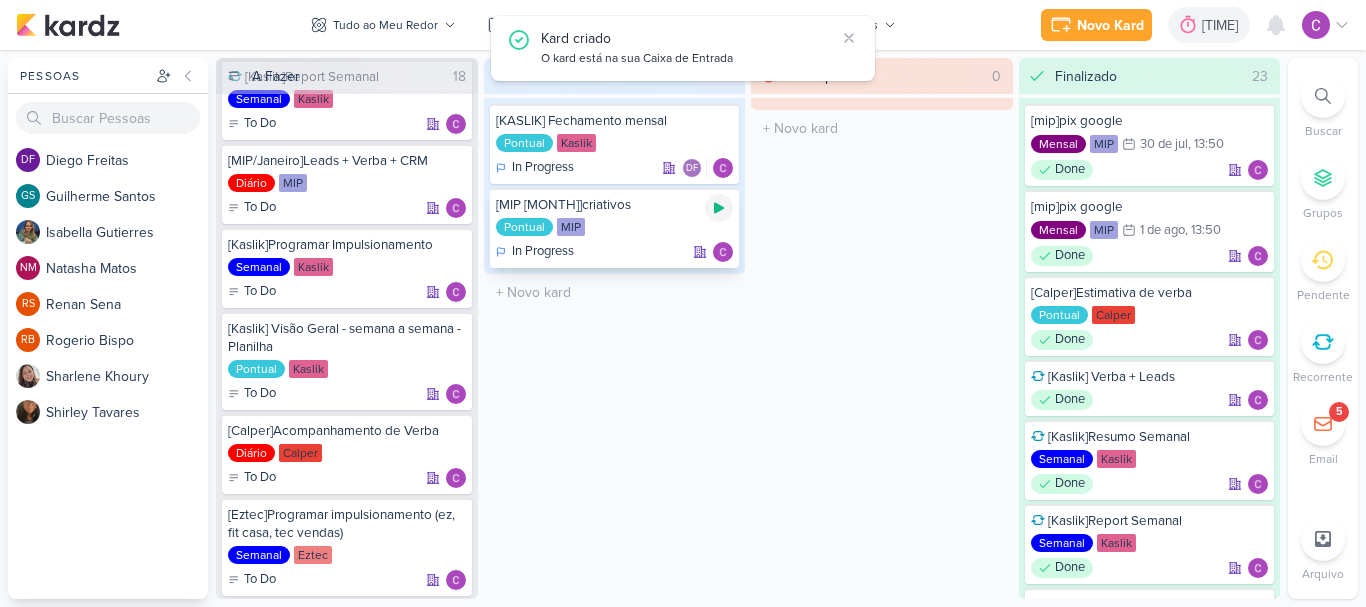click 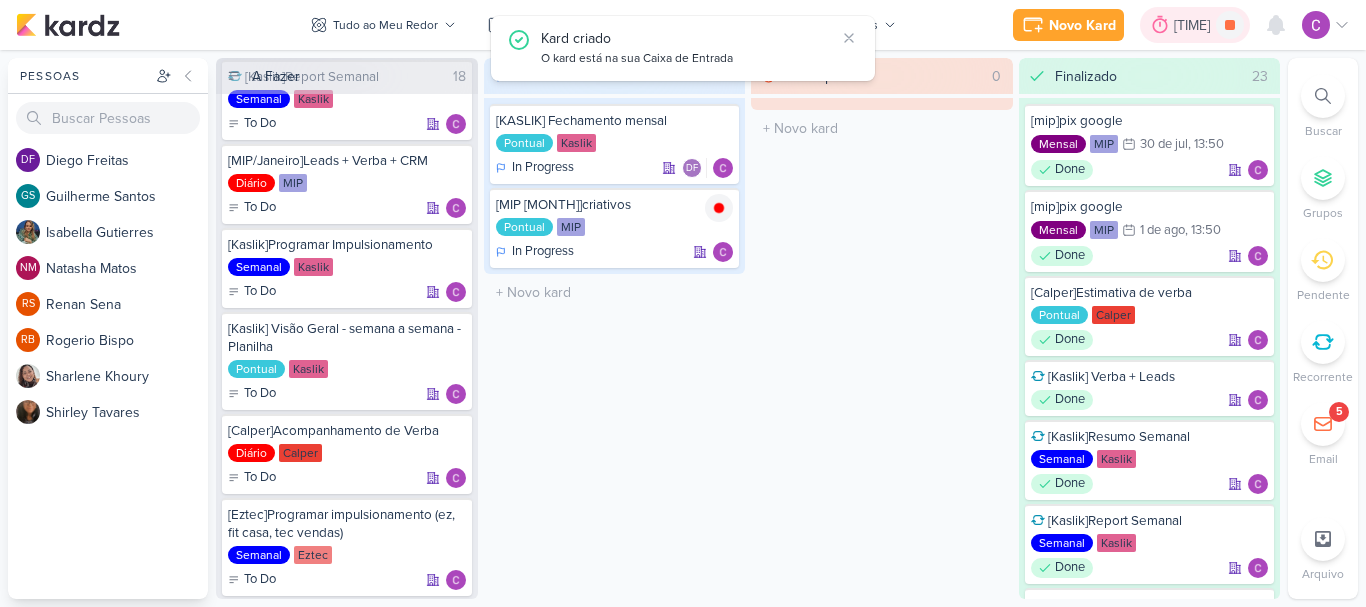 click on "[TIME]" at bounding box center (1195, 25) 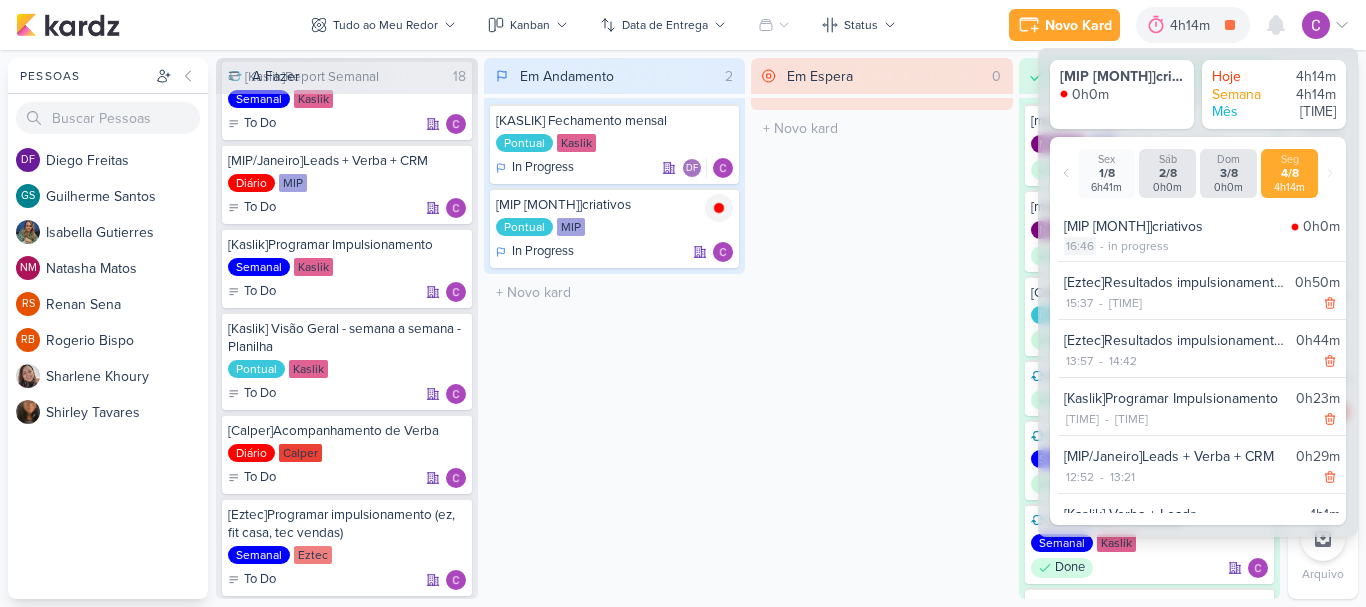 click on "16:46" at bounding box center (1080, 246) 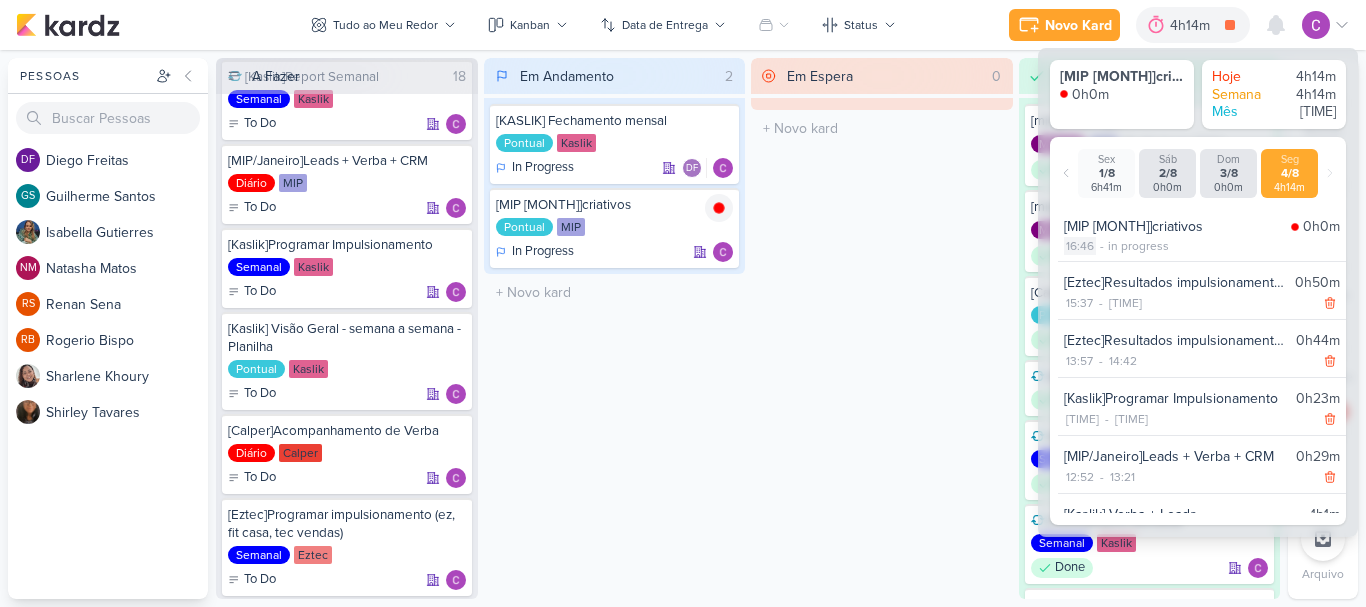 select on "16" 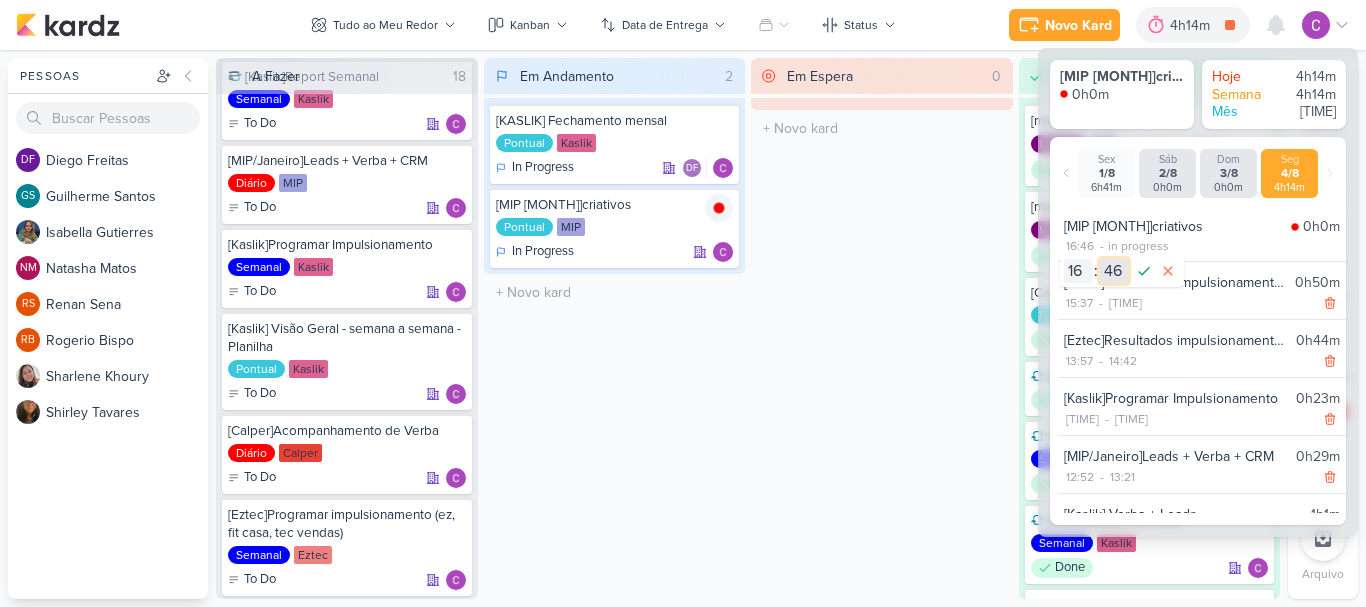 click on "00 01 02 03 04 05 06 07 08 09 10 11 12 13 14 15 16 17 18 19 20 21 22 23 24 25 26 27 28 29 30 31 32 33 34 35 36 37 38 39 40 41 42 43 44 45 46 47 48 49 50 51 52 53 54 55 56 57 58 59" at bounding box center (1114, 271) 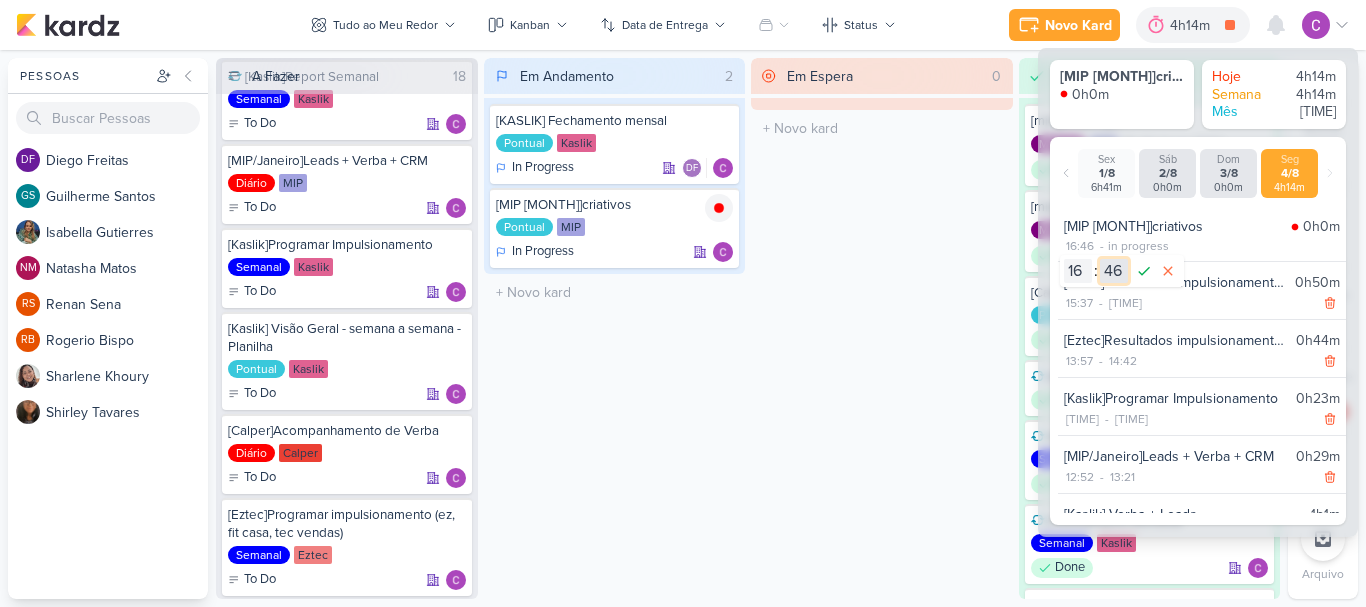 select on "37" 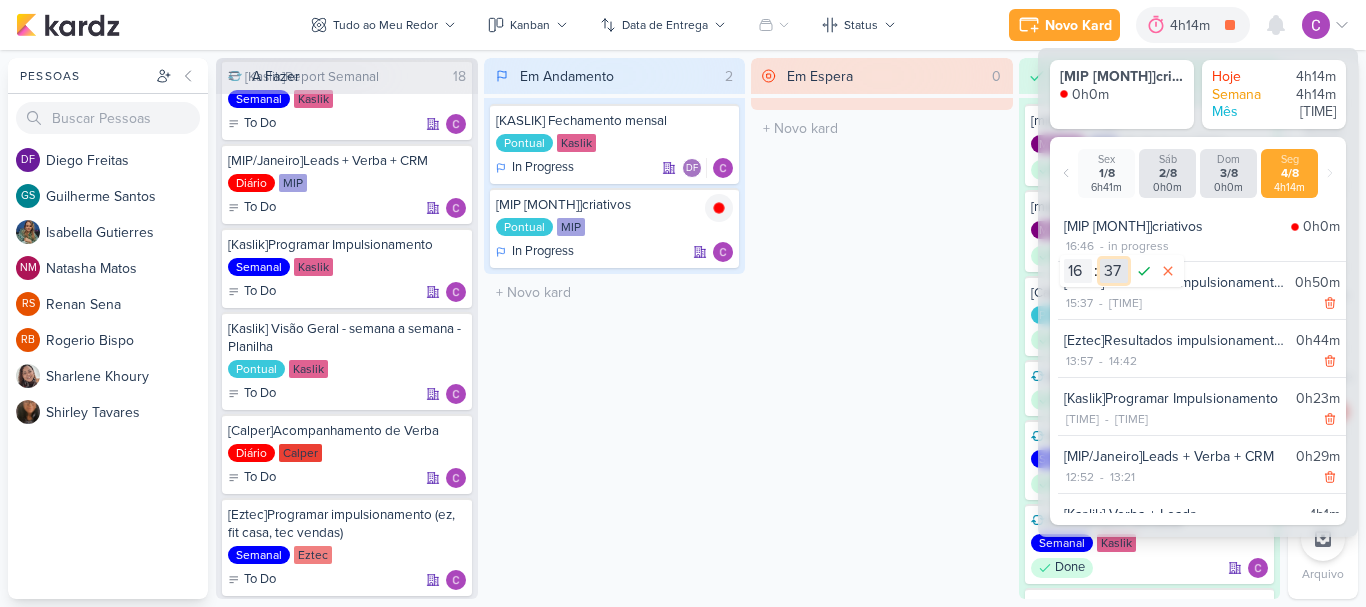 click on "00 01 02 03 04 05 06 07 08 09 10 11 12 13 14 15 16 17 18 19 20 21 22 23 24 25 26 27 28 29 30 31 32 33 34 35 36 37 38 39 40 41 42 43 44 45 46 47 48 49 50 51 52 53 54 55 56 57 58 59" at bounding box center [1114, 271] 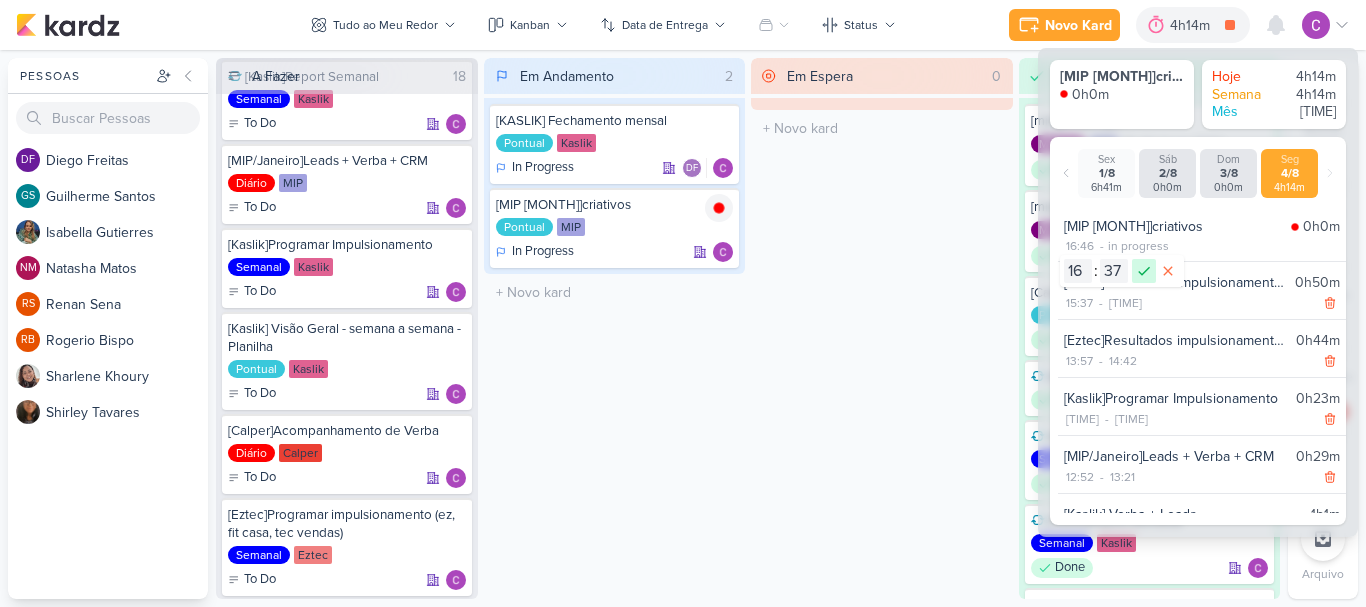 click 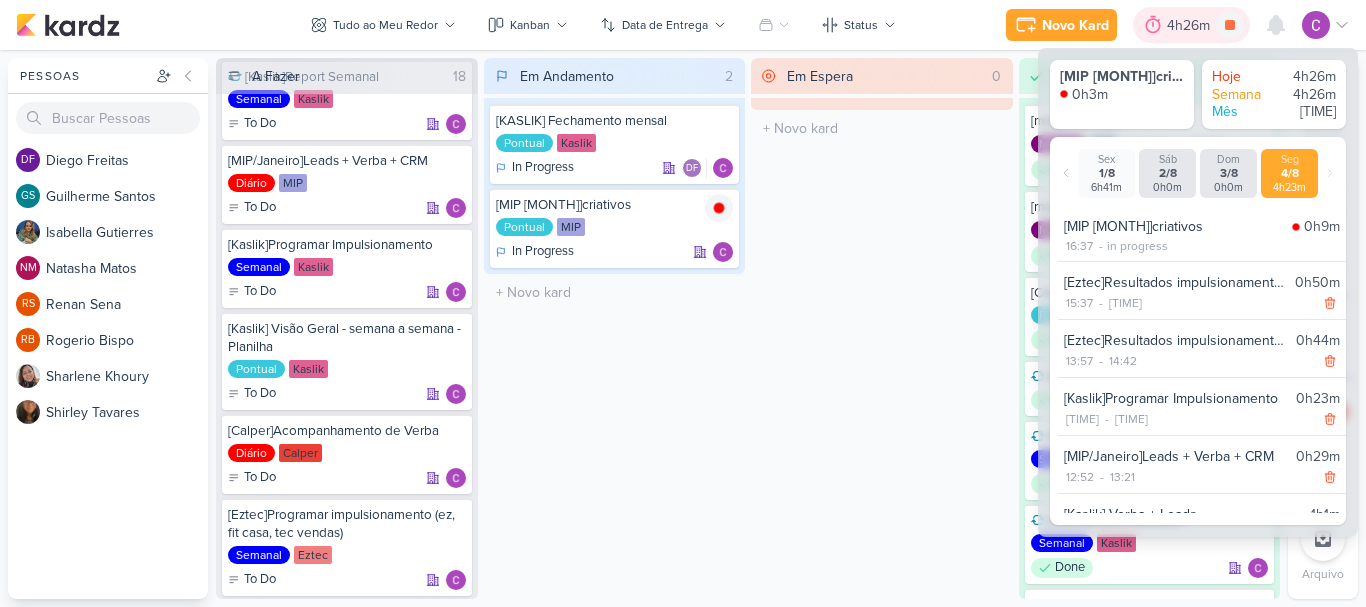click on "4h26m" at bounding box center [1191, 25] 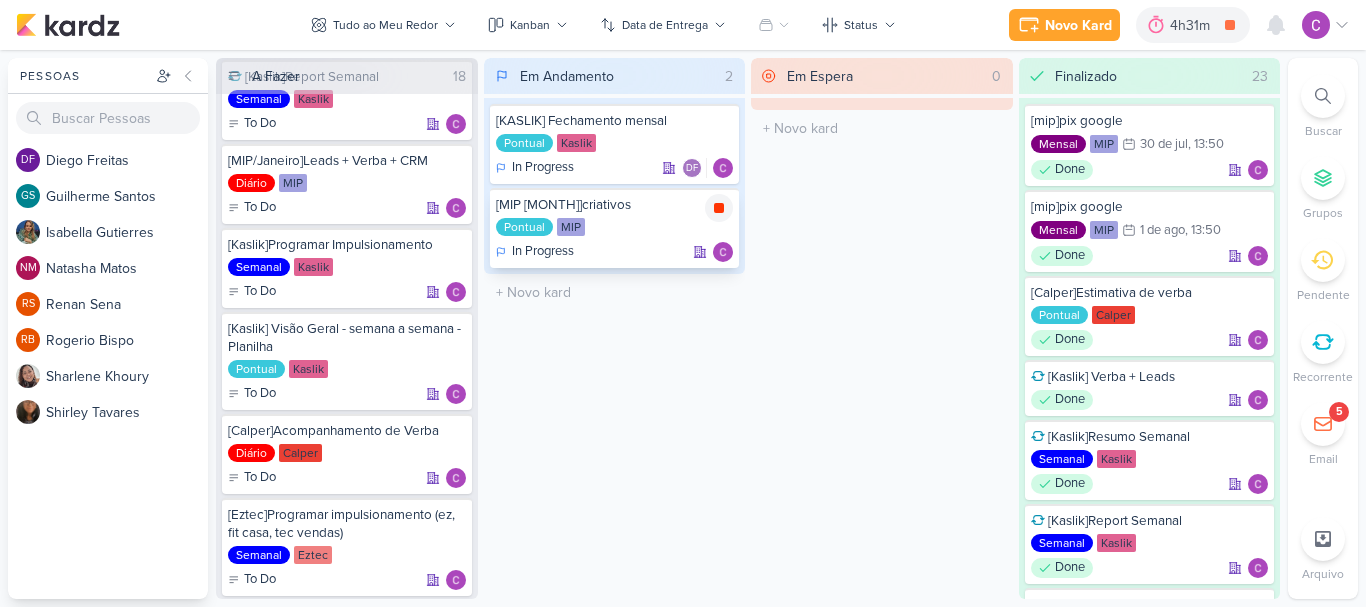 click 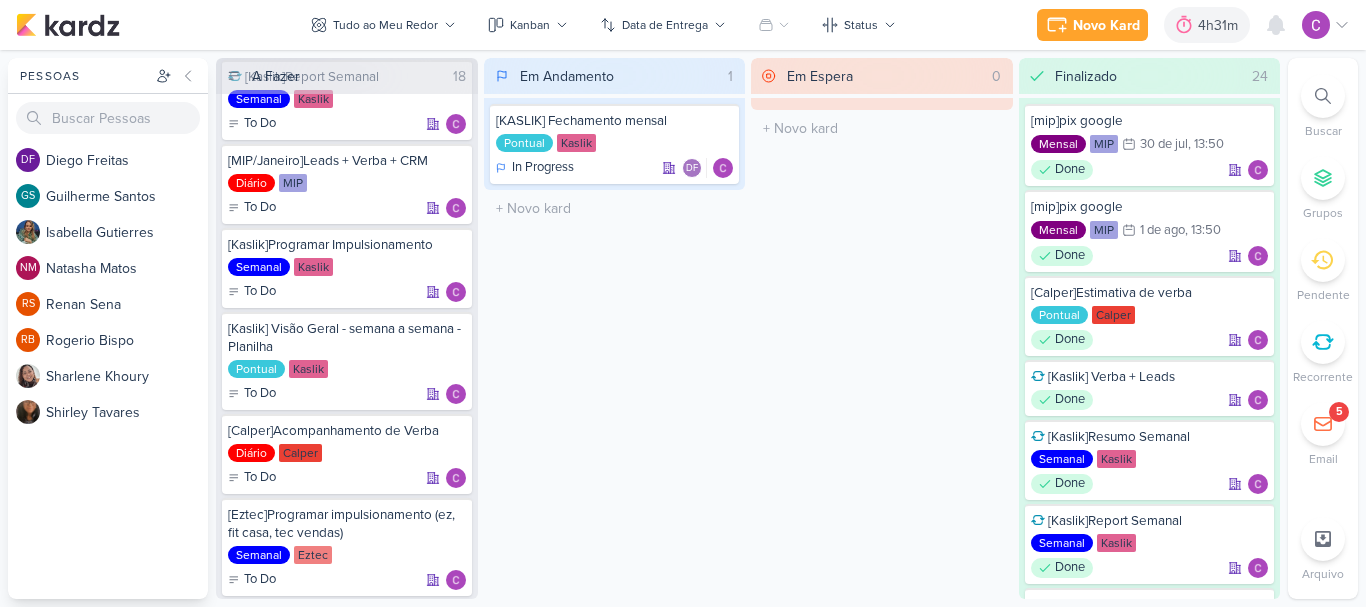 click on "5" at bounding box center [1339, 412] 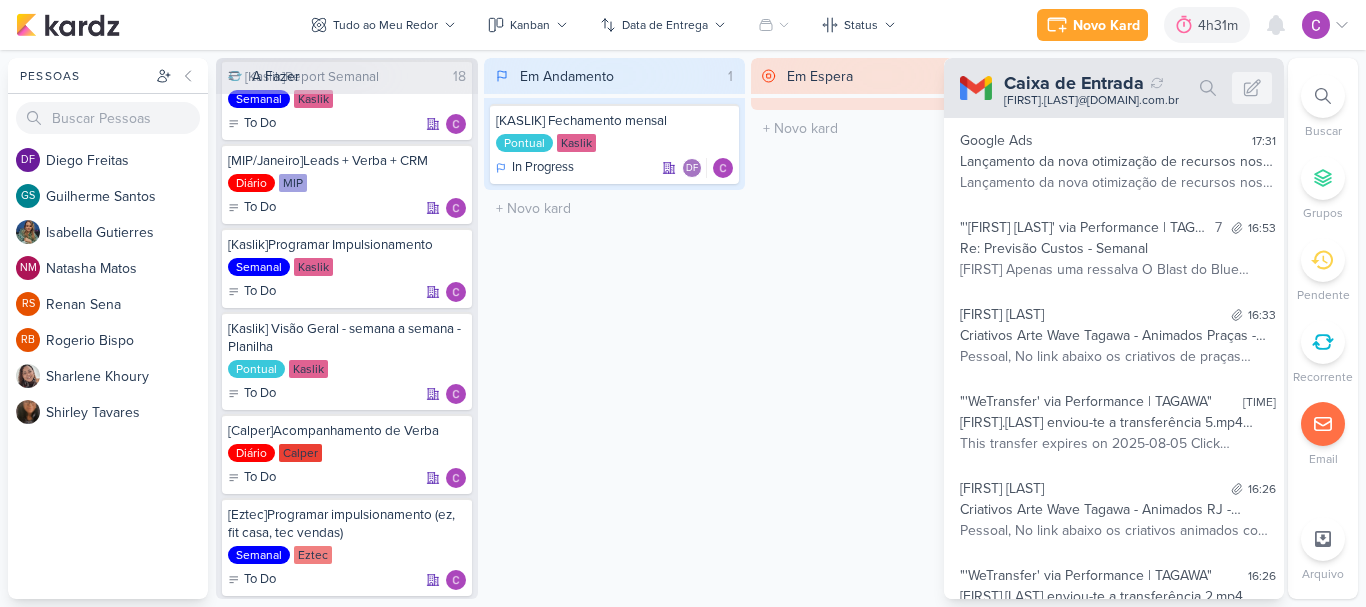 click on "Em Espera
0
O título do kard deve ter menos que 100 caracteres" at bounding box center [882, 328] 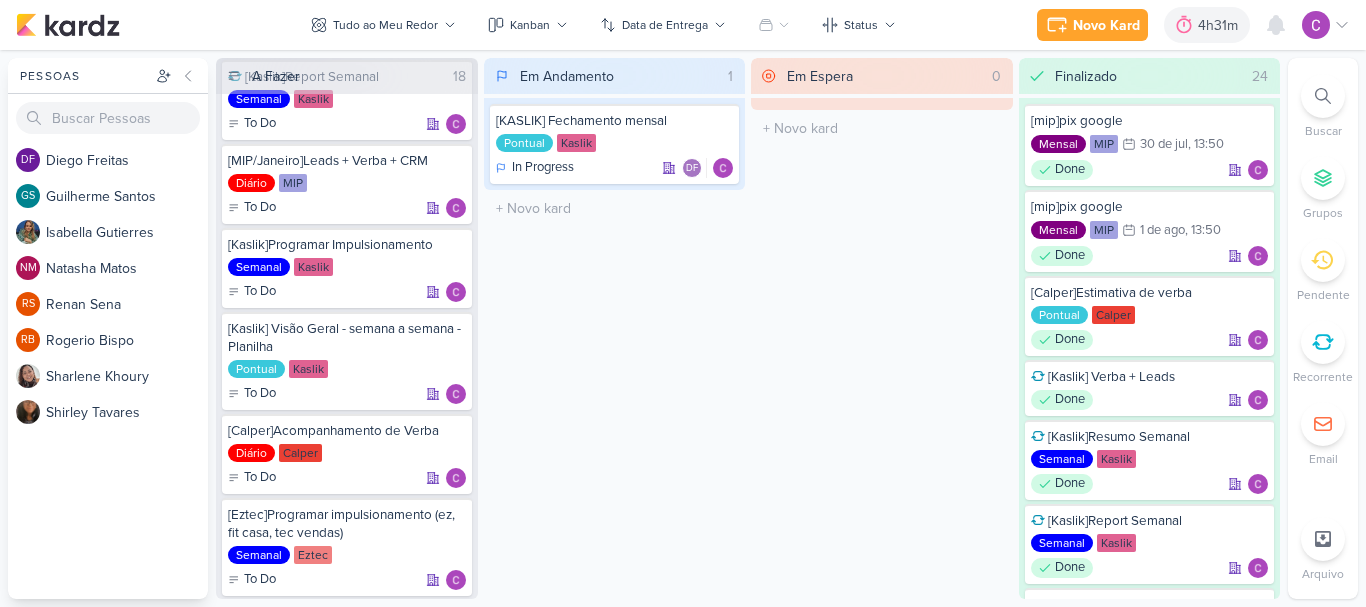 click on "Em Andamento
1
[KASLIK] Fechamento mensal
Pontual
Kaslik
In Progress
DF" at bounding box center (615, 328) 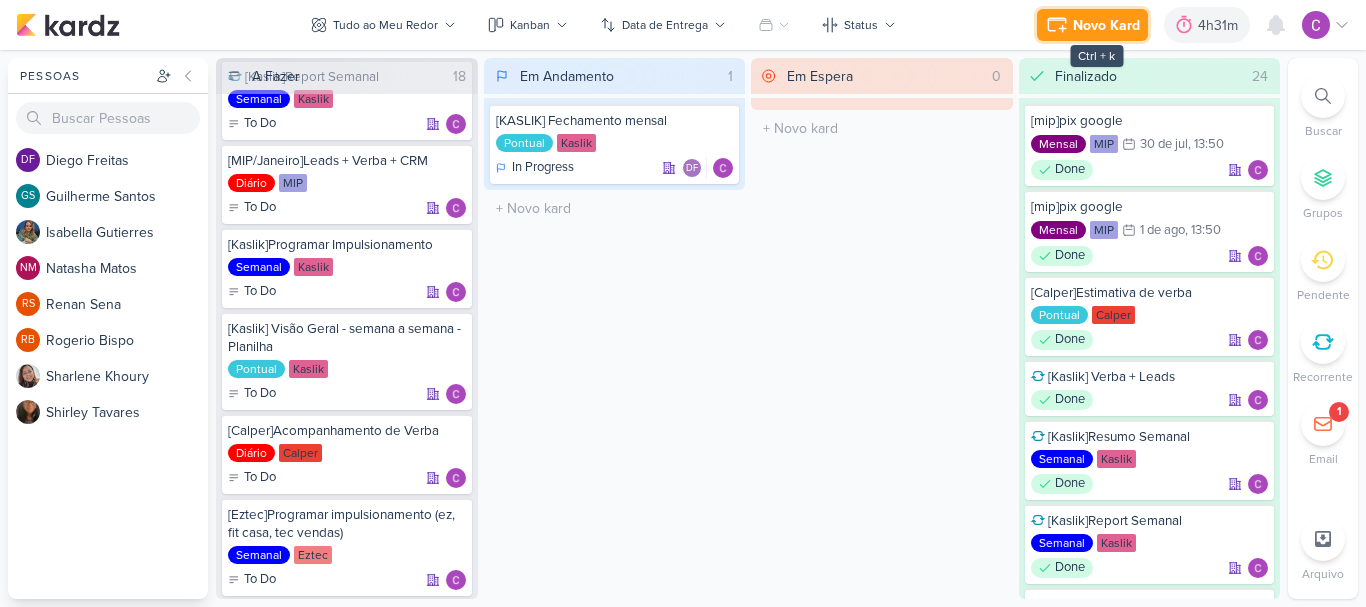 drag, startPoint x: 1082, startPoint y: 28, endPoint x: 1057, endPoint y: 37, distance: 26.57066 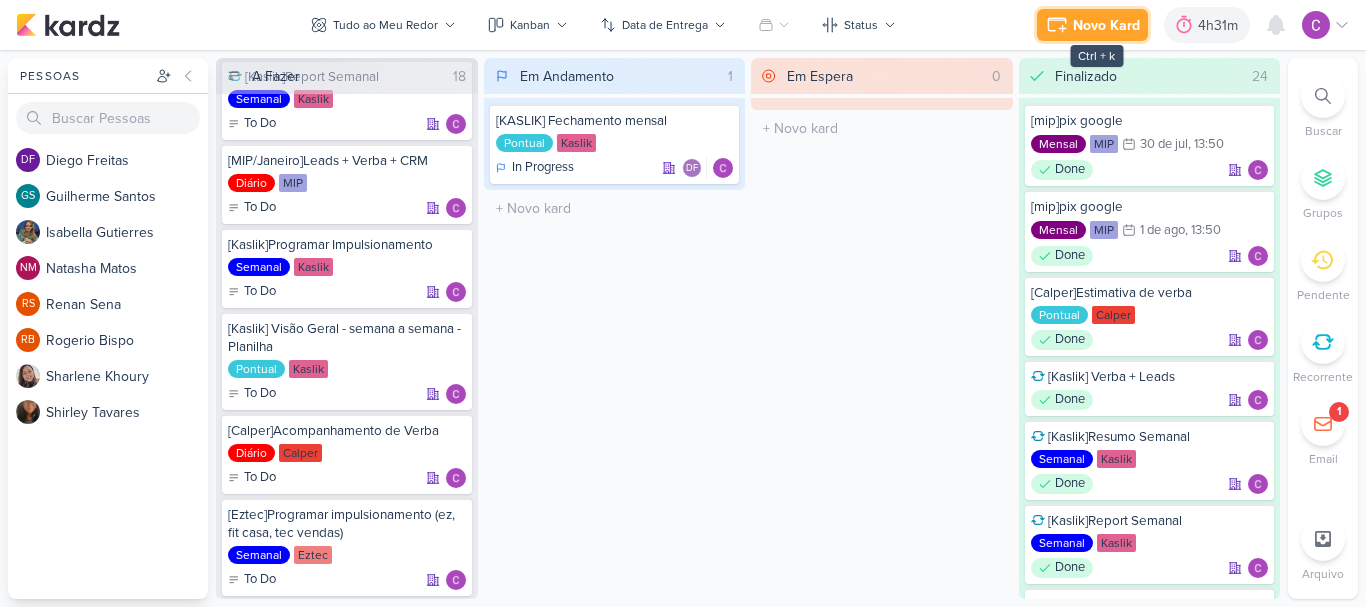 click on "Novo Kard" at bounding box center (1106, 25) 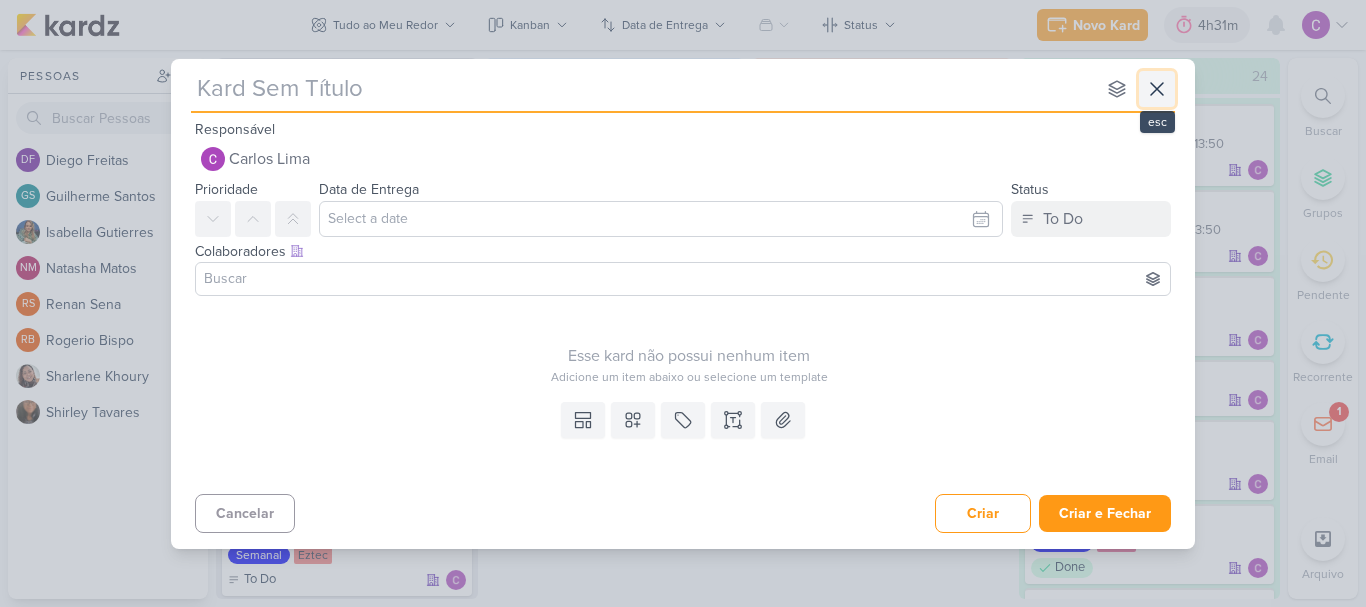 drag, startPoint x: 1173, startPoint y: 96, endPoint x: 1027, endPoint y: 76, distance: 147.3635 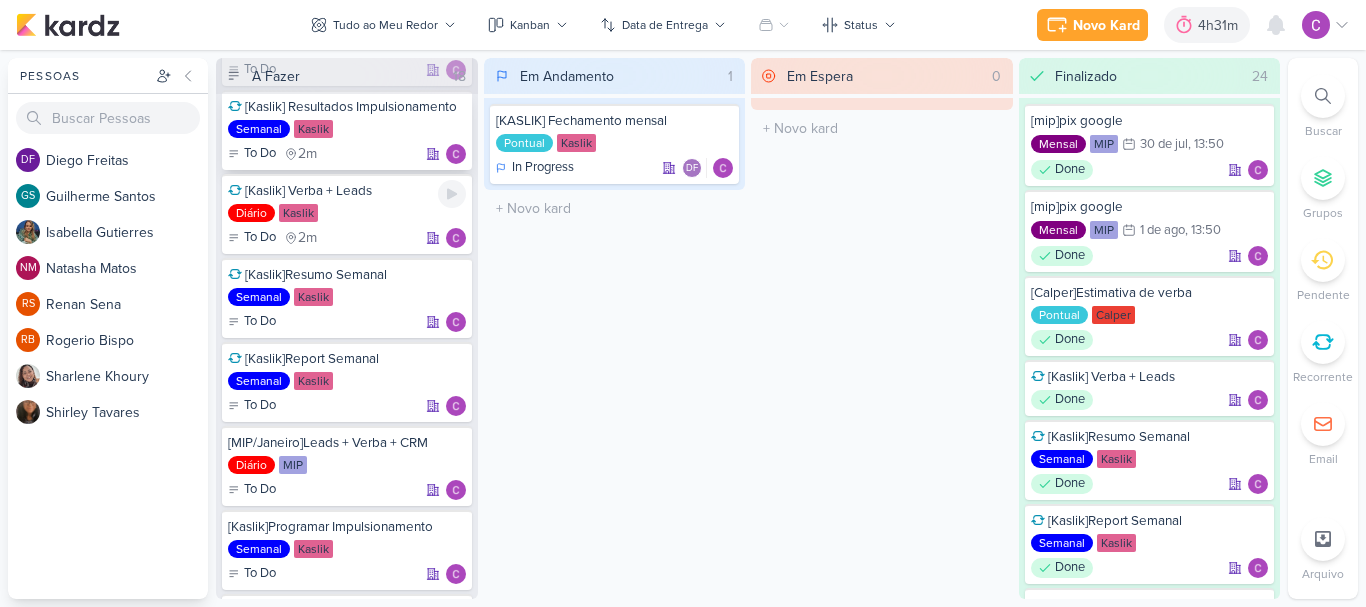 scroll, scrollTop: 0, scrollLeft: 0, axis: both 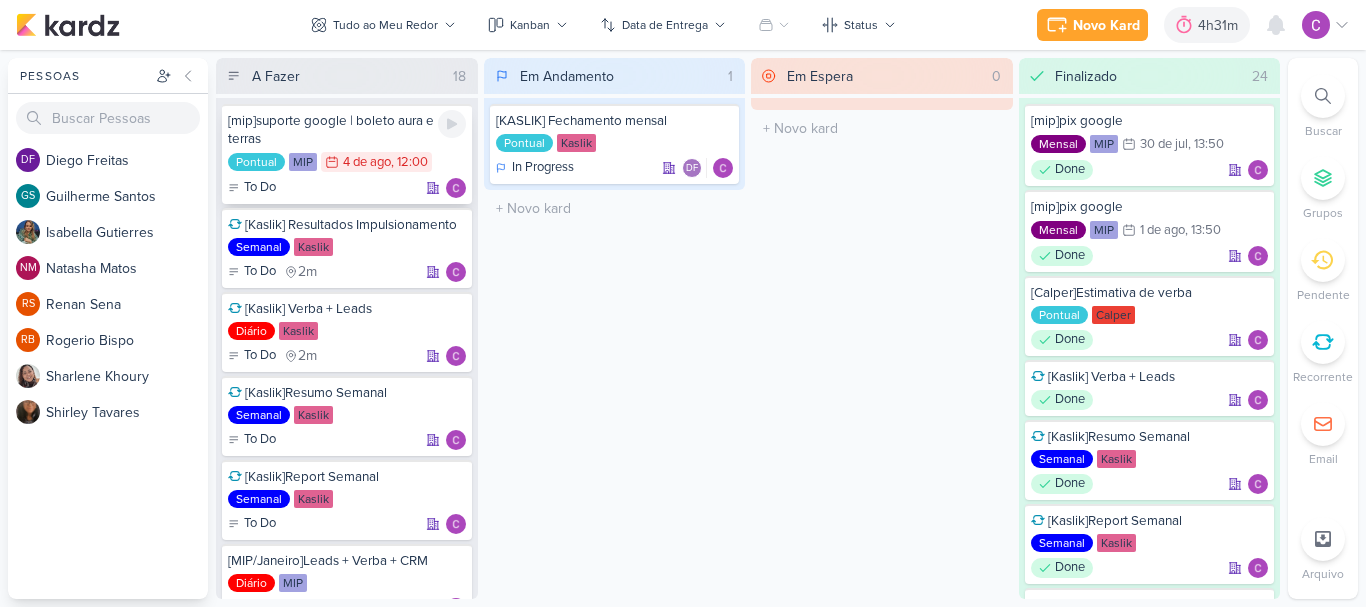 click 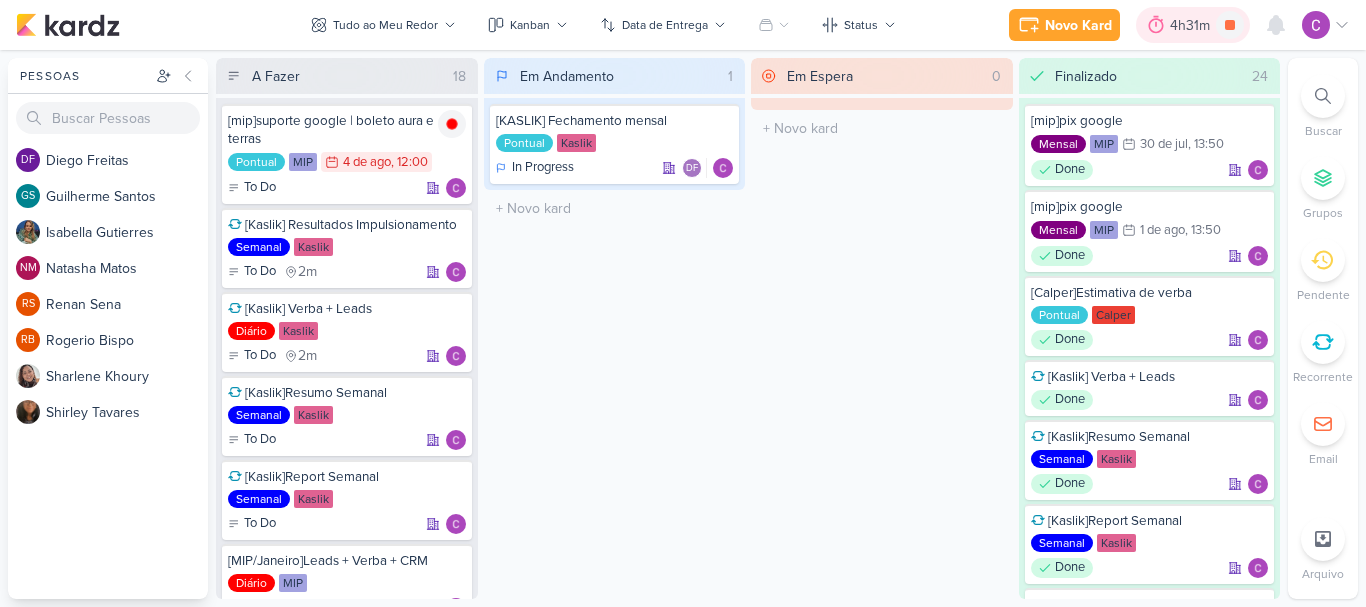 click on "4h31m" at bounding box center (1193, 25) 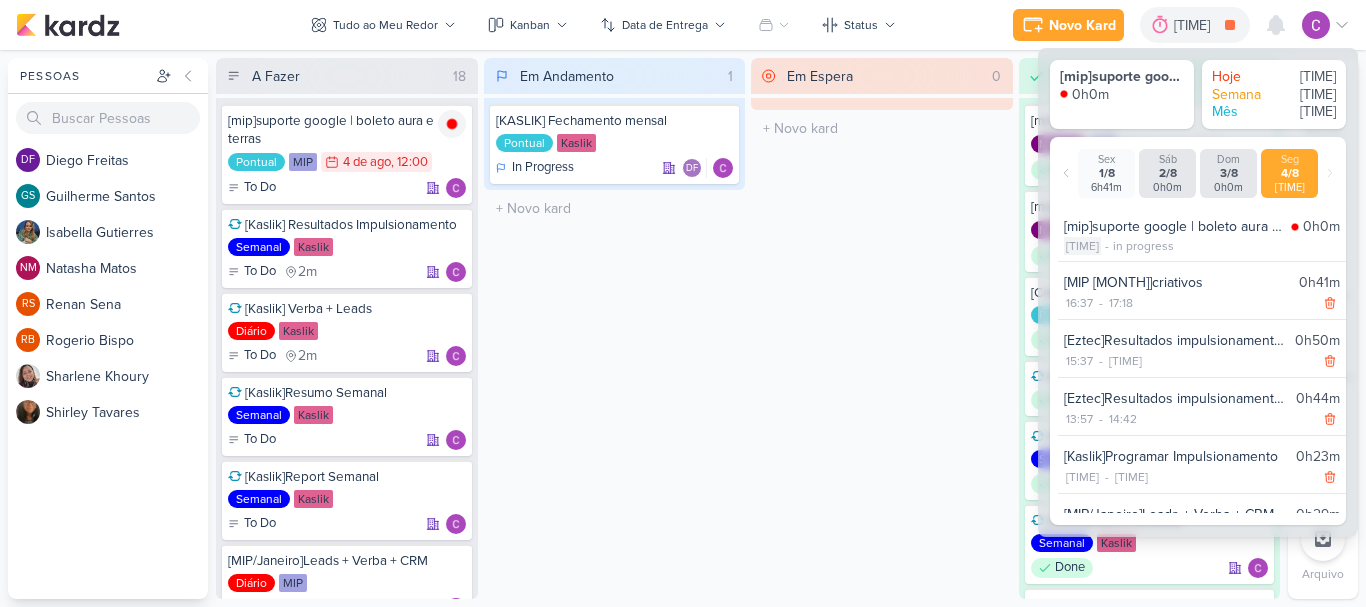 click on "[TIME]" at bounding box center [1082, 246] 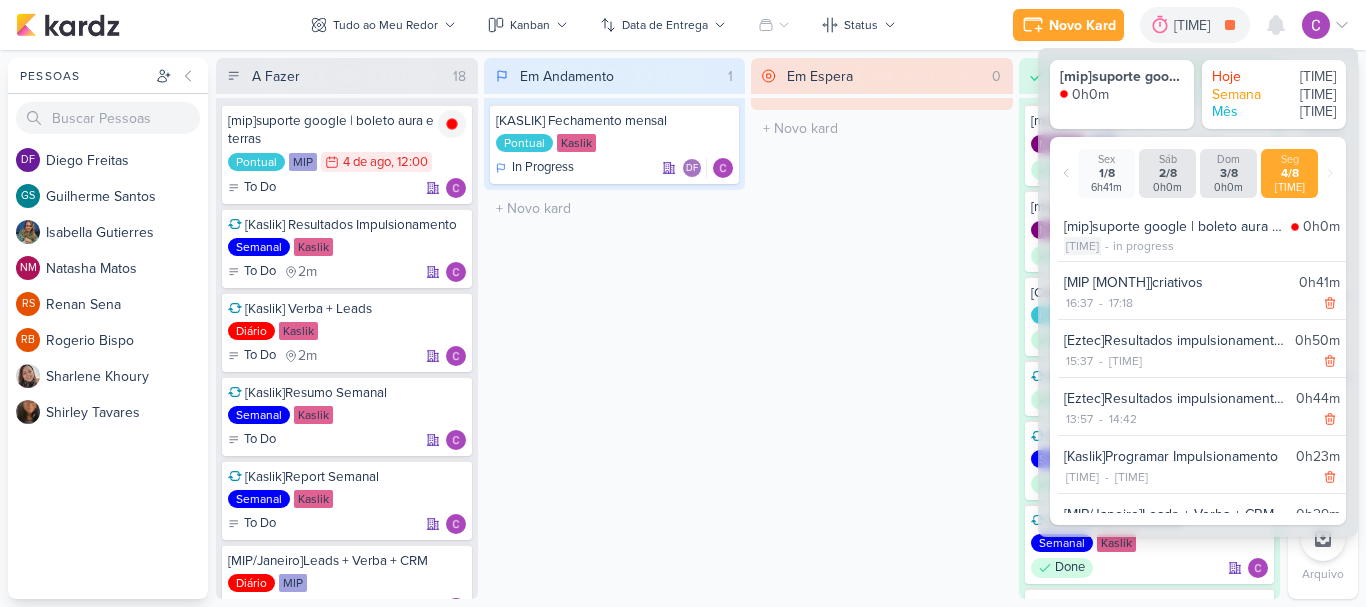 select on "18" 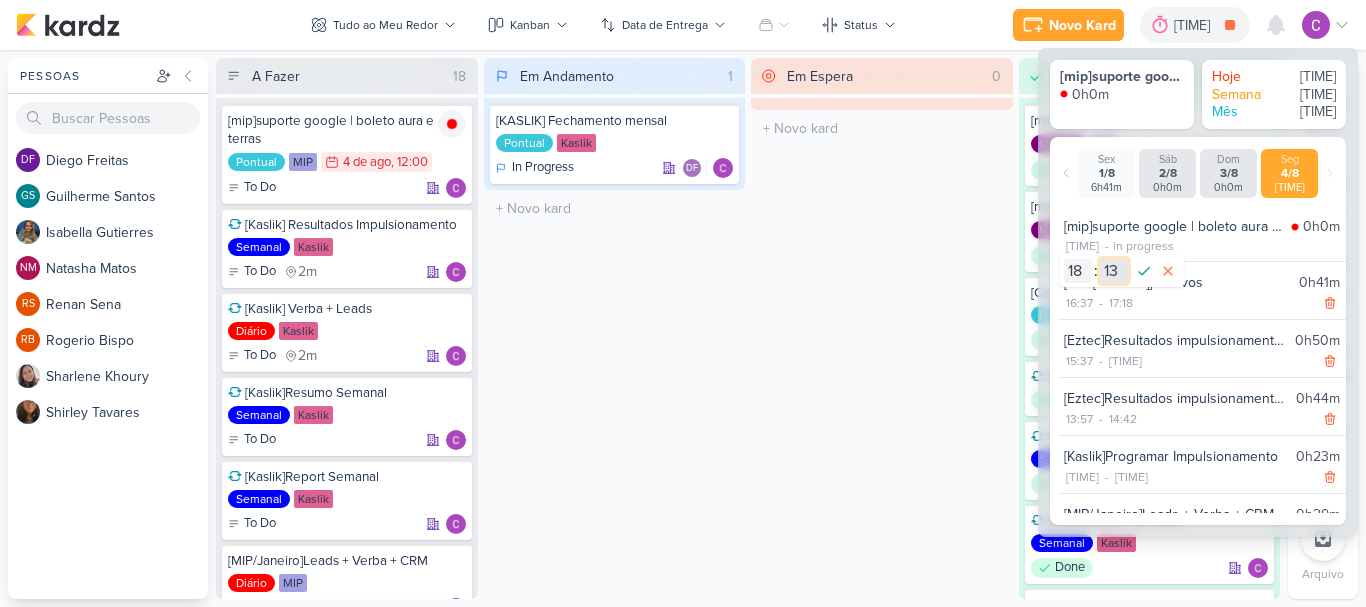 click on "00 01 02 03 04 05 06 07 08 09 10 11 12 13 14 15 16 17 18 19 20 21 22 23 24 25 26 27 28 29 30 31 32 33 34 35 36 37 38 39 40 41 42 43 44 45 46 47 48 49 50 51 52 53 54 55 56 57 58 59" at bounding box center (1114, 271) 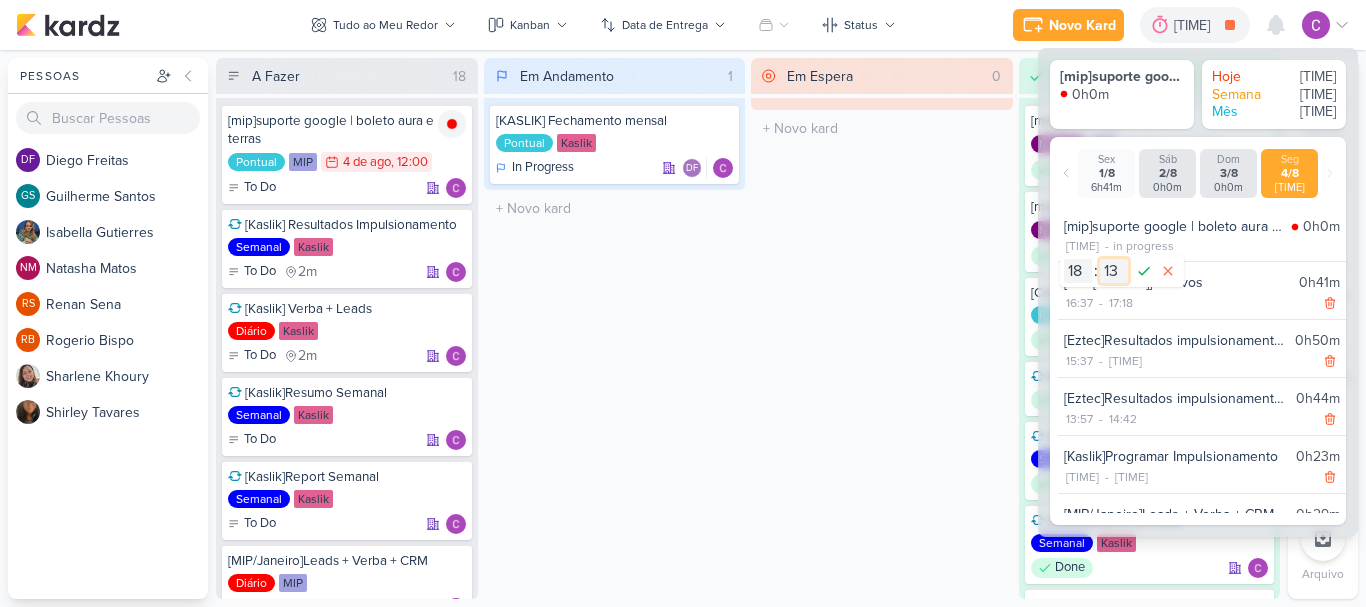 select on "0" 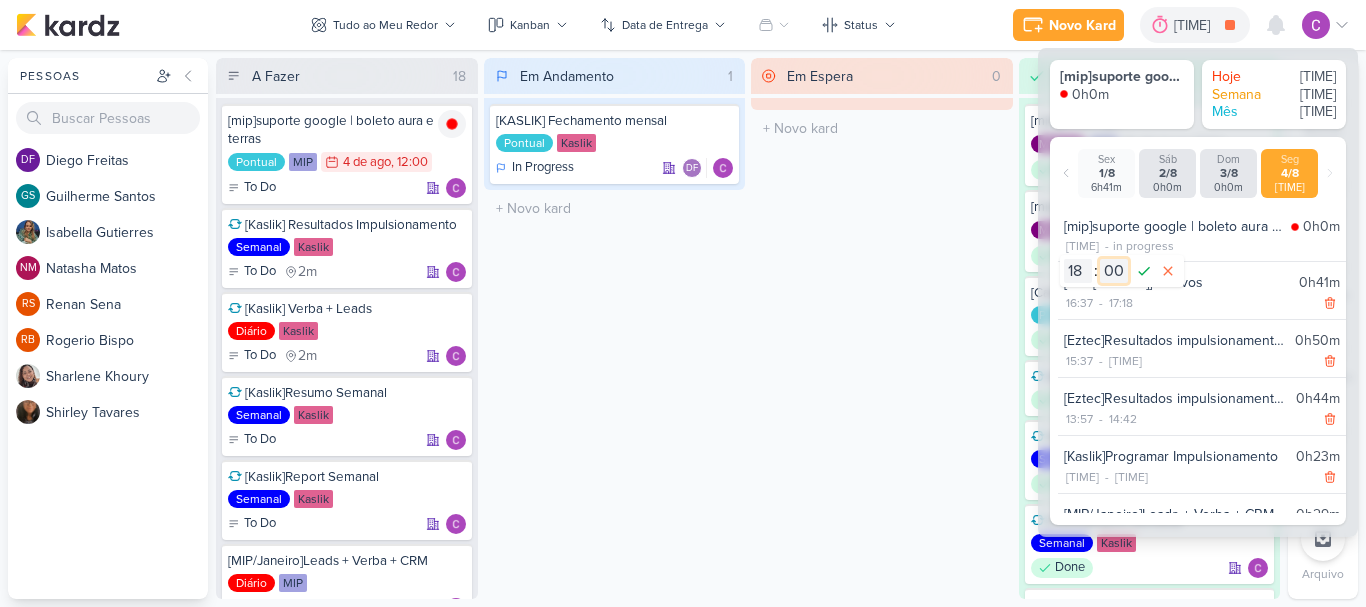 click on "00 01 02 03 04 05 06 07 08 09 10 11 12 13 14 15 16 17 18 19 20 21 22 23 24 25 26 27 28 29 30 31 32 33 34 35 36 37 38 39 40 41 42 43 44 45 46 47 48 49 50 51 52 53 54 55 56 57 58 59" at bounding box center (1114, 271) 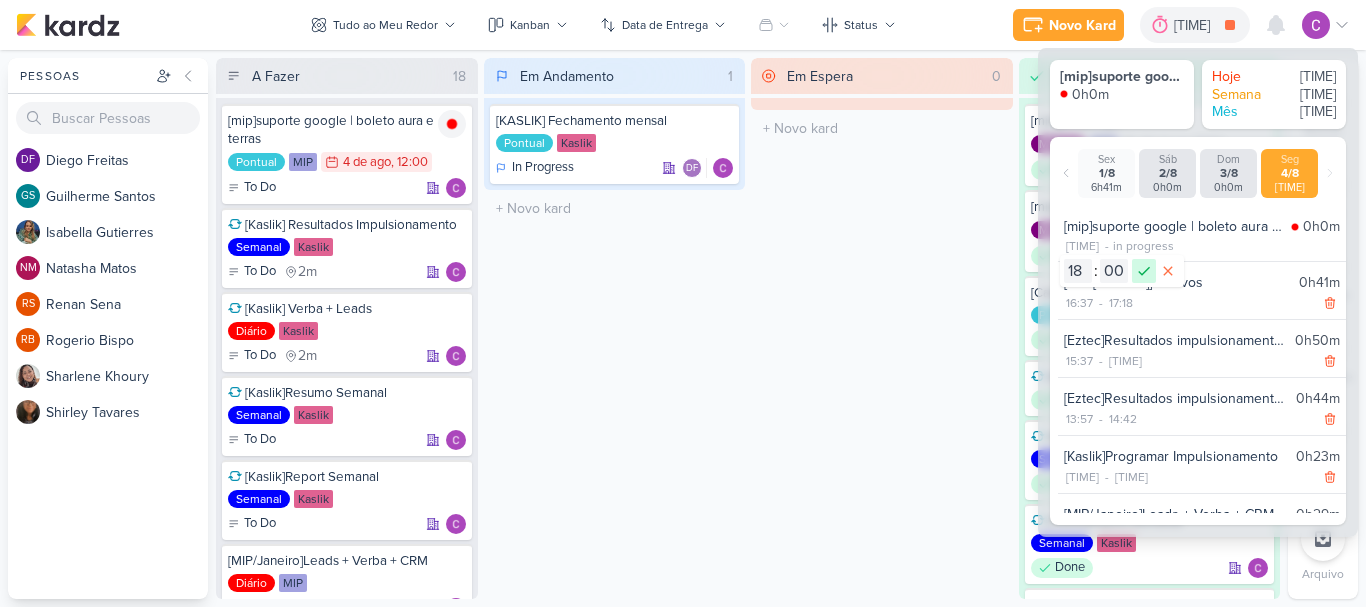 click 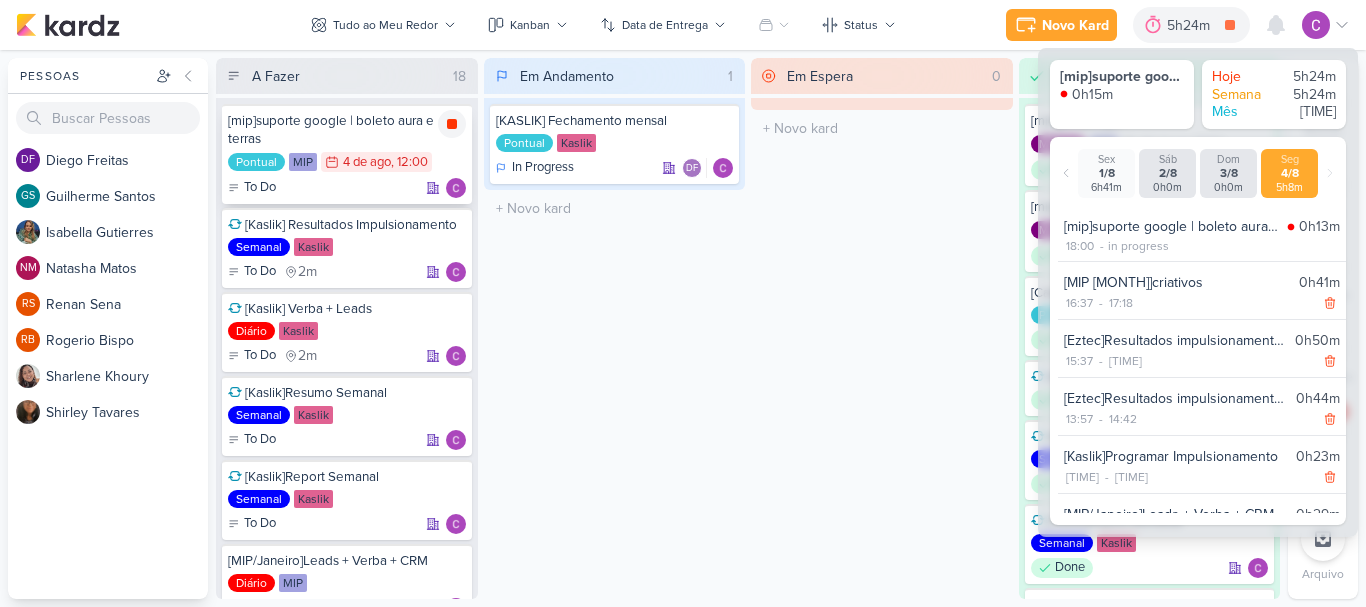 click 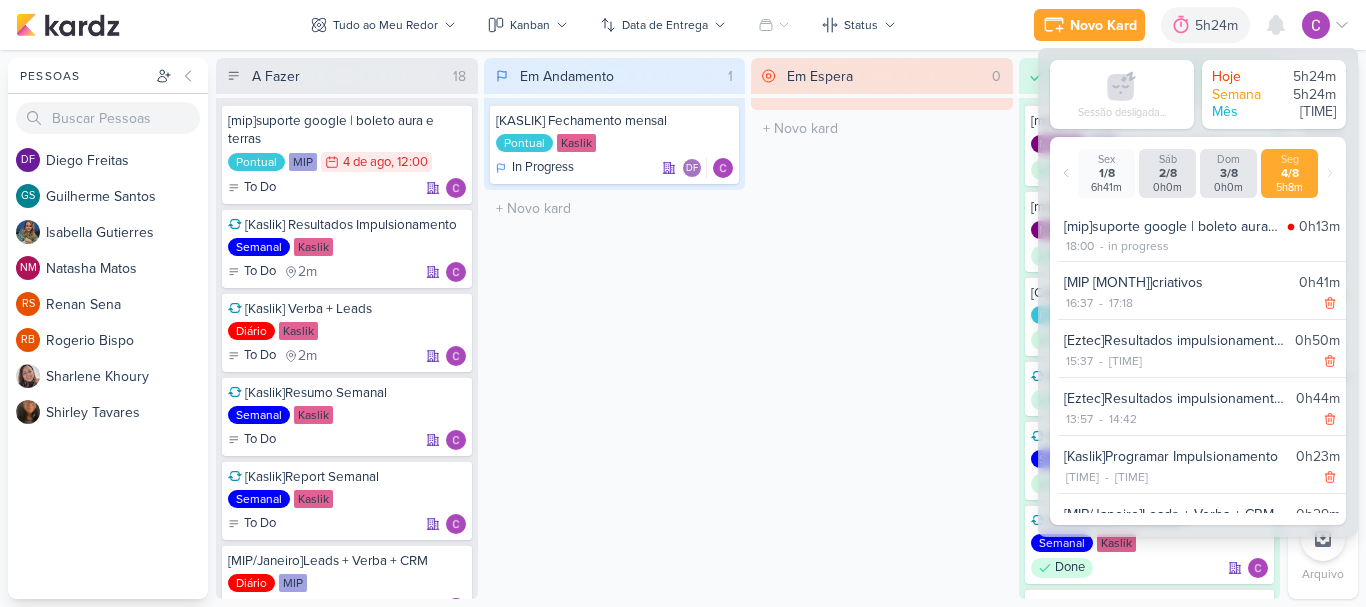 click on "Em Espera
0
O título do kard deve ter menos que 100 caracteres" at bounding box center (882, 328) 